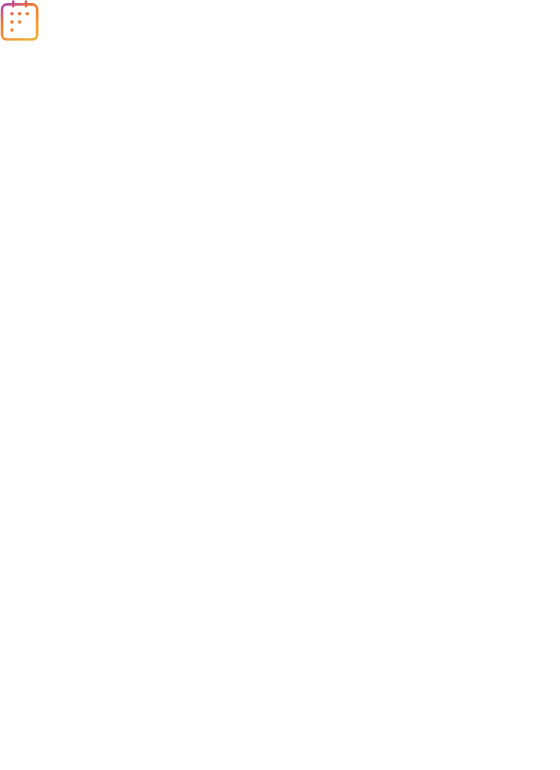 scroll, scrollTop: 0, scrollLeft: 0, axis: both 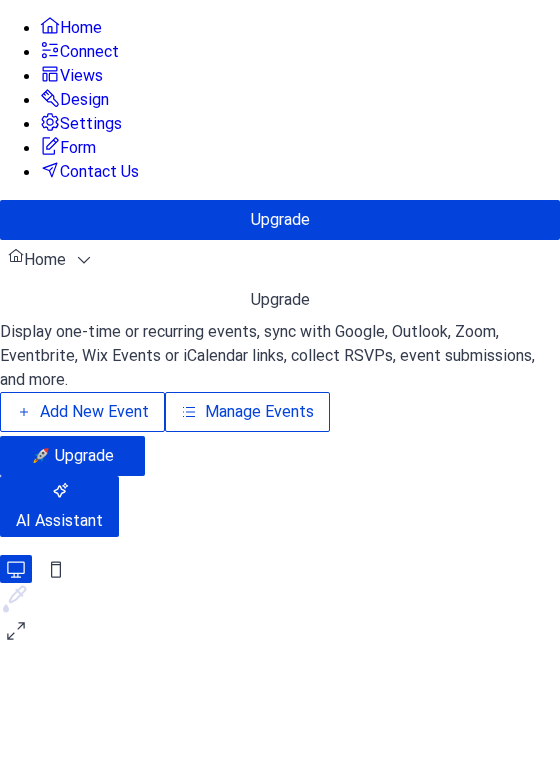 click on "Add New Event" at bounding box center (94, 412) 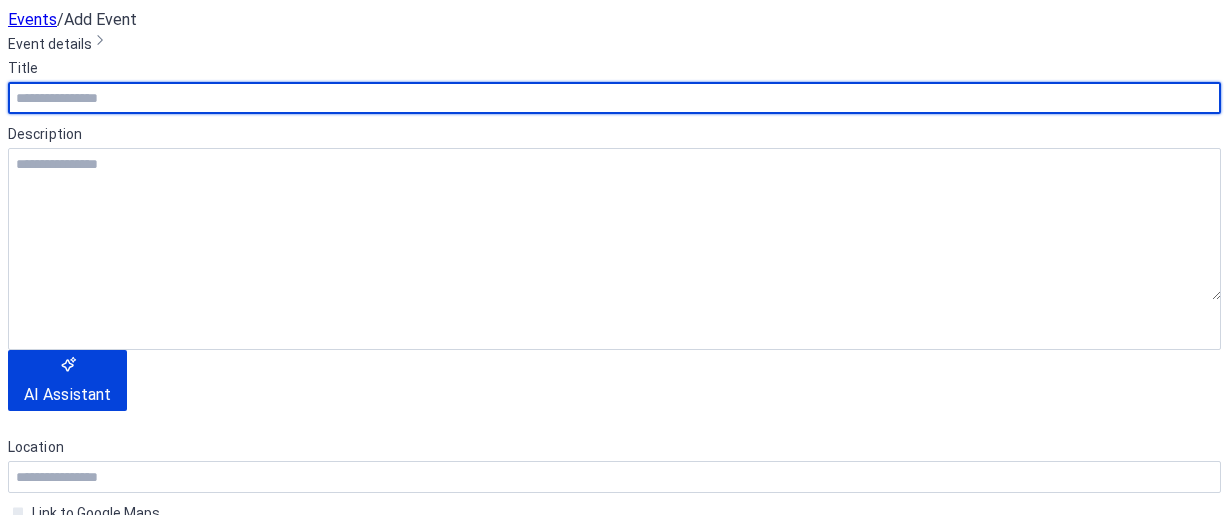 scroll, scrollTop: 0, scrollLeft: 0, axis: both 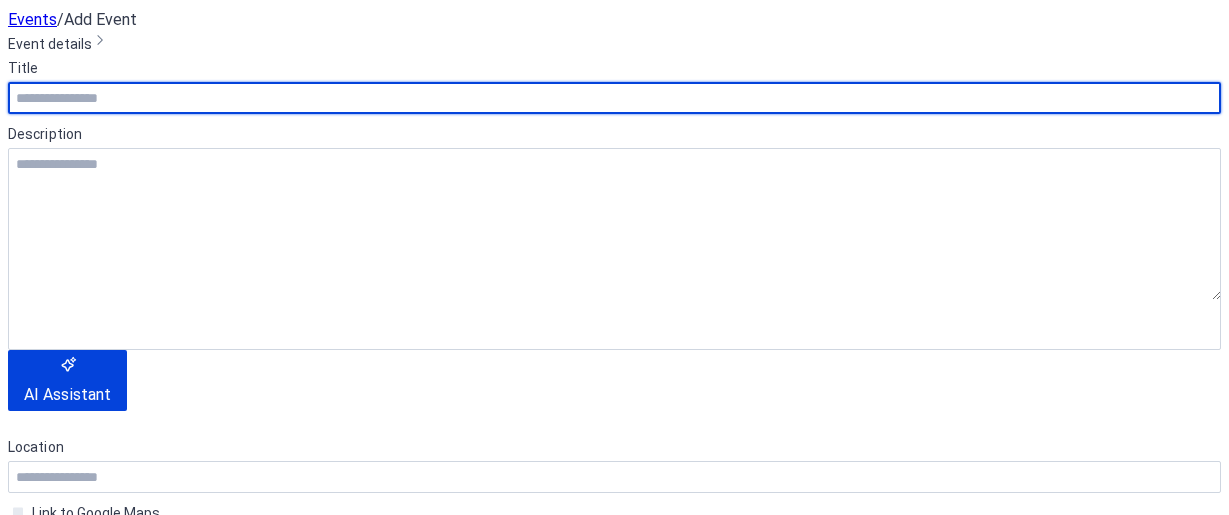 click 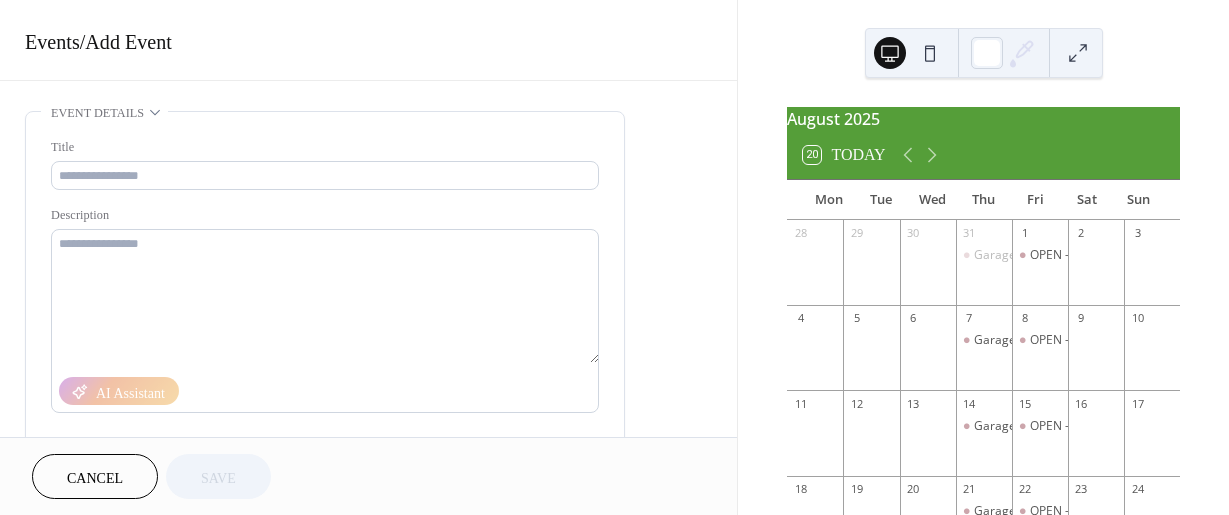 click on "16" at bounding box center (1096, 403) 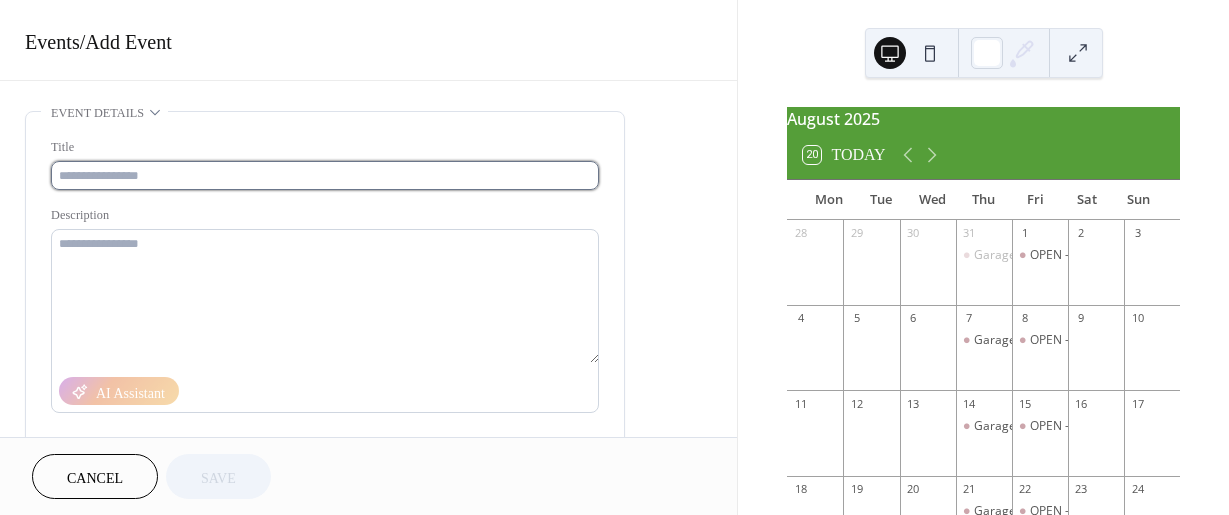 click at bounding box center [325, 175] 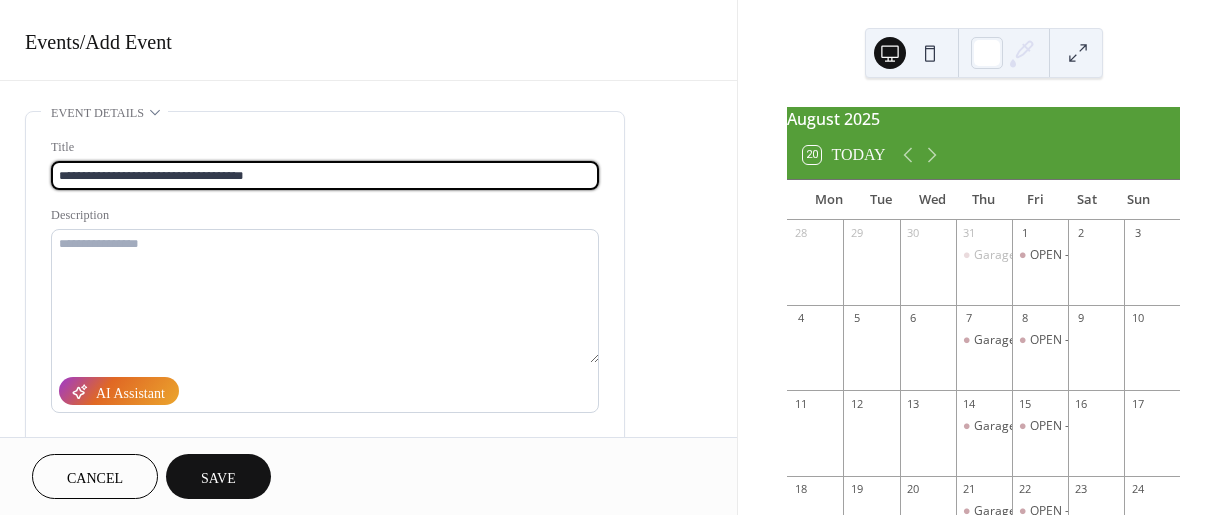 type on "**********" 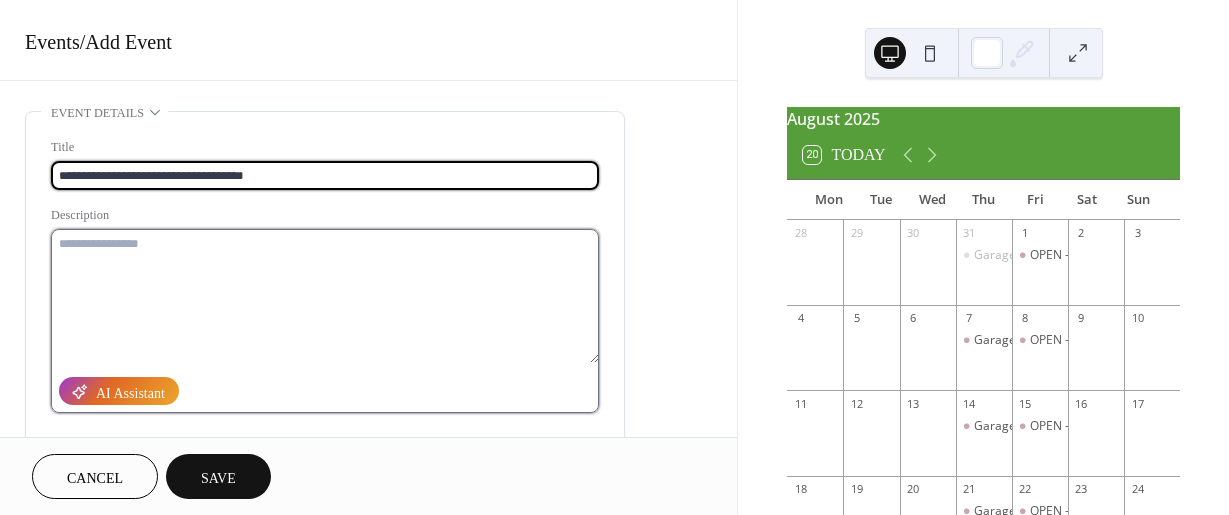 click at bounding box center (325, 296) 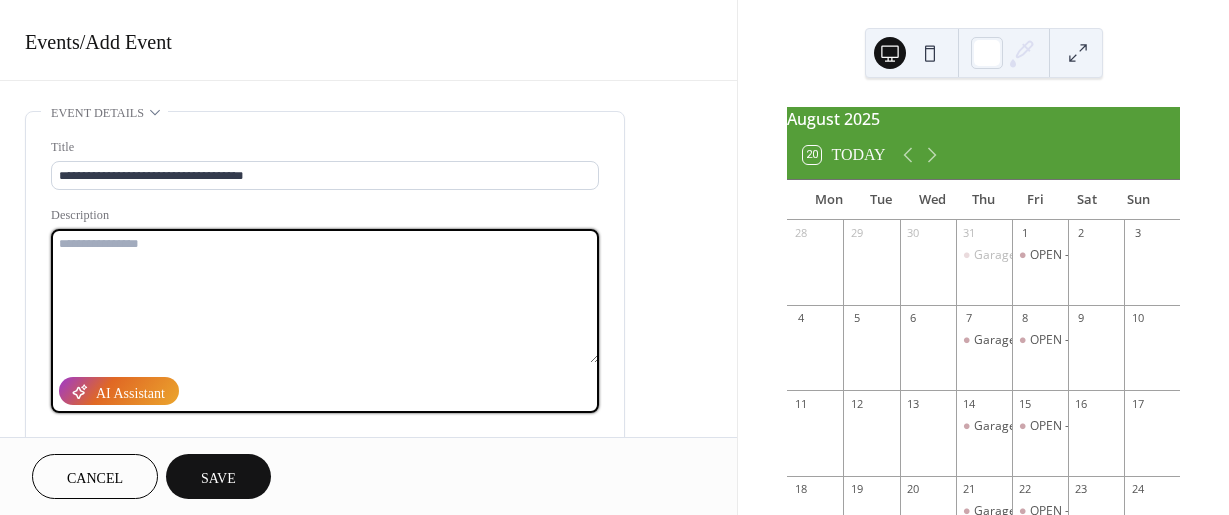 paste on "**********" 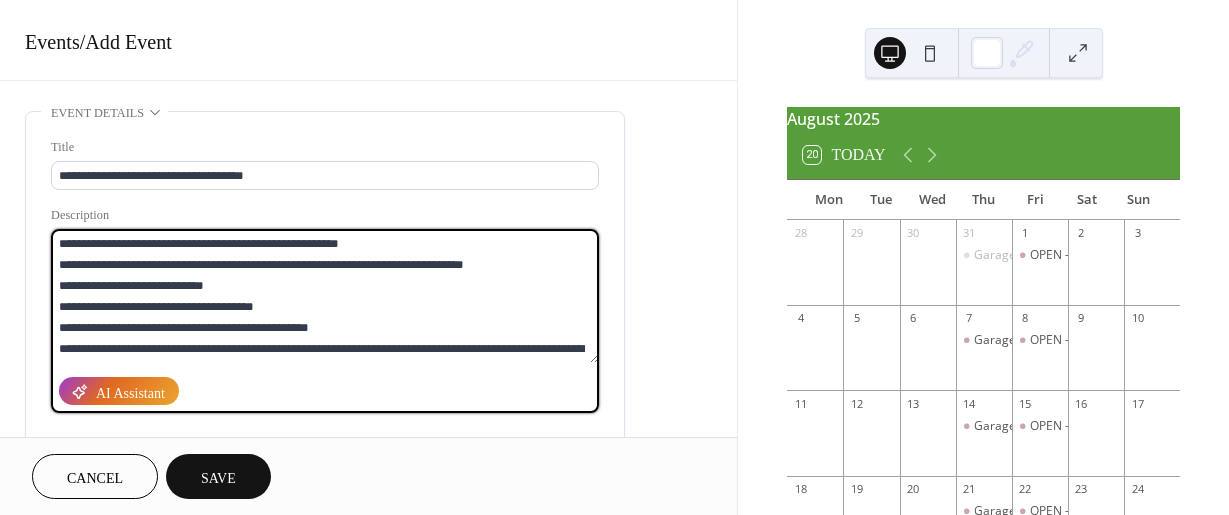 scroll, scrollTop: 60, scrollLeft: 0, axis: vertical 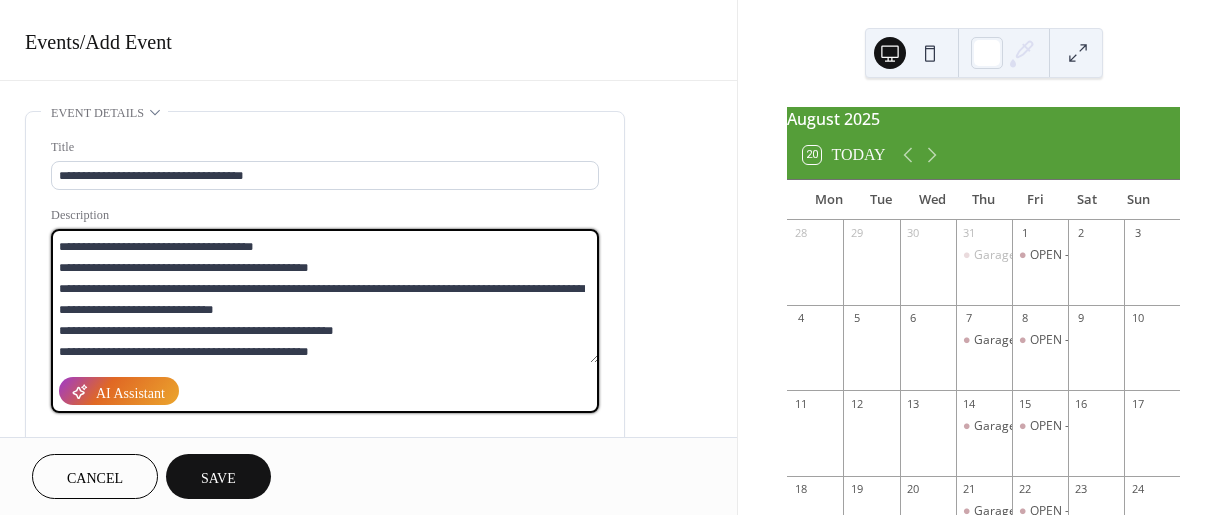 click on "**********" at bounding box center (325, 296) 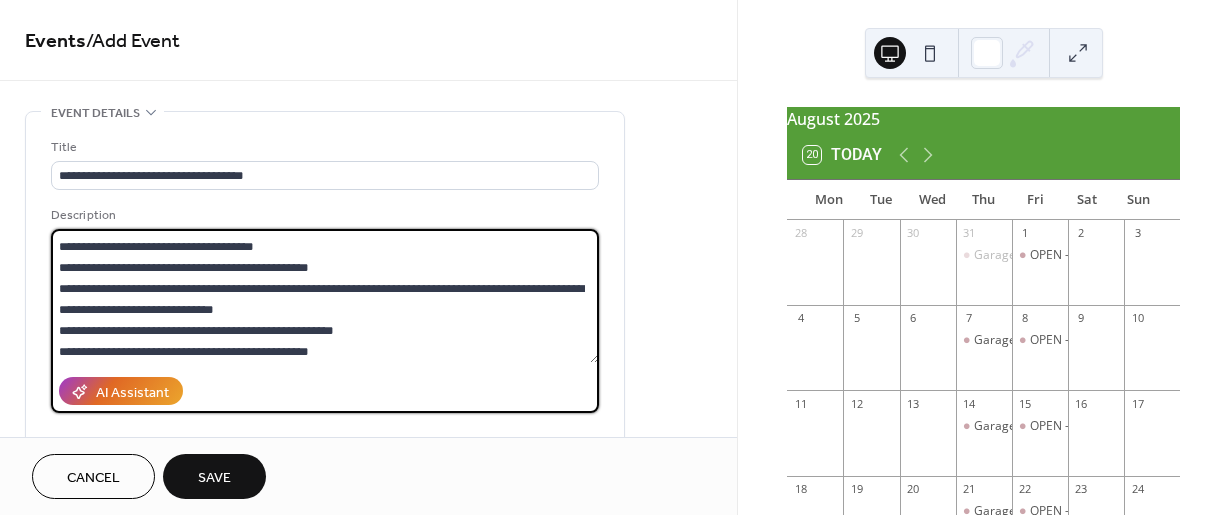 click on "Save" at bounding box center [214, 478] 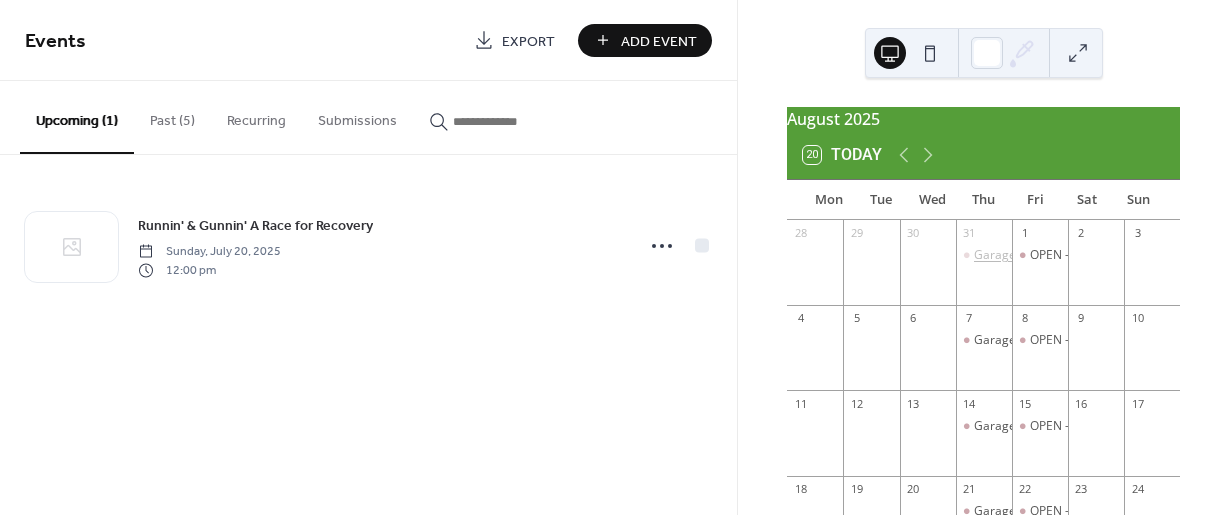 click on "Garage - Greater Impact Lunch & Learn" at bounding box center [1084, 255] 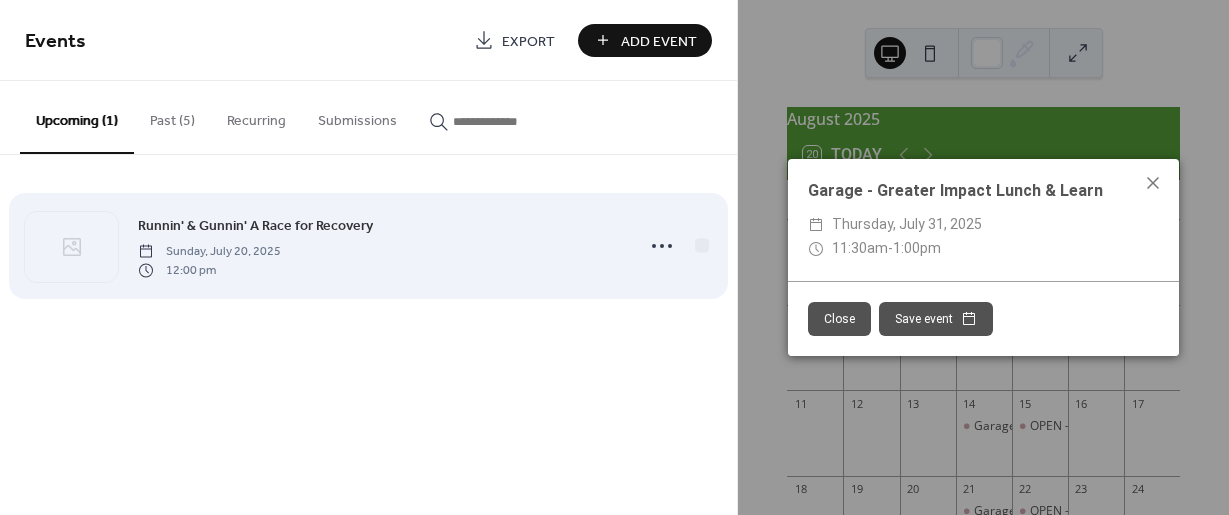 click on "[EVENT_NAME] [DAY_OF_WEEK], [MONTH] [DAY], [YEAR] [TIME]" at bounding box center (368, 246) 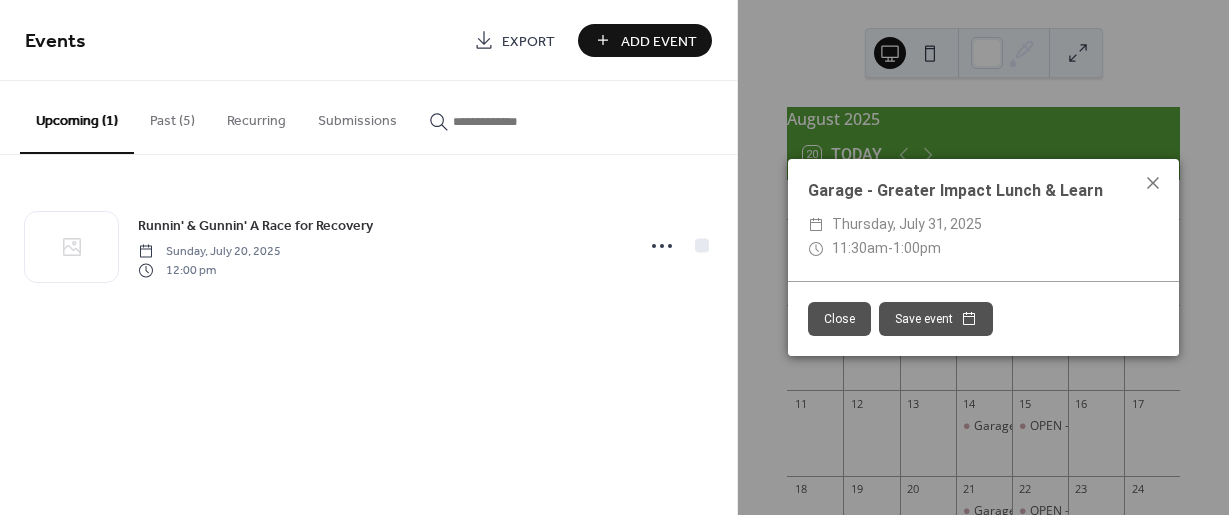 click on "Recurring" at bounding box center (256, 116) 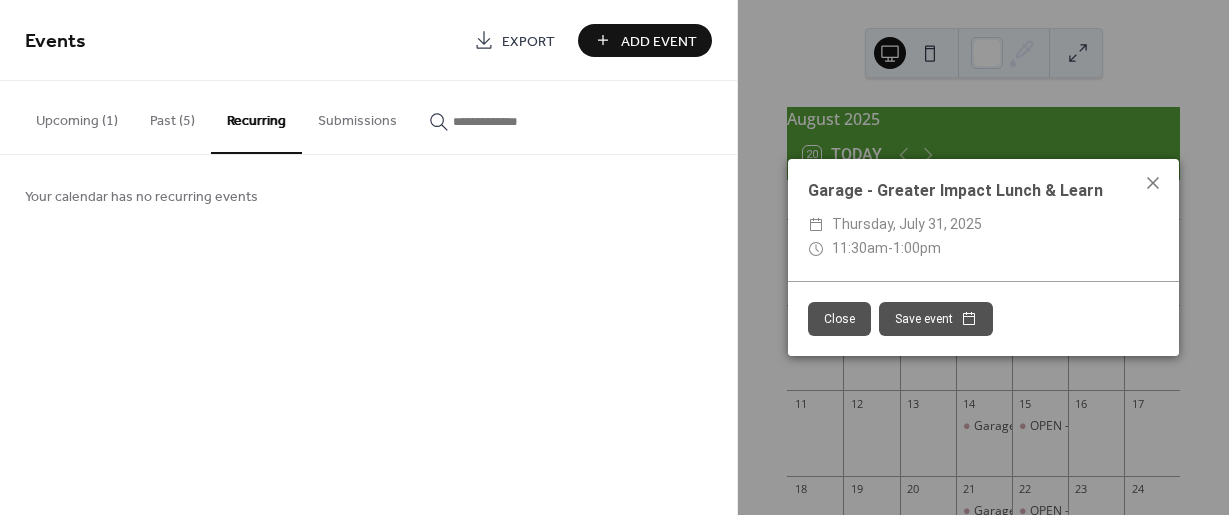 click on "Upcoming (1)" at bounding box center [77, 116] 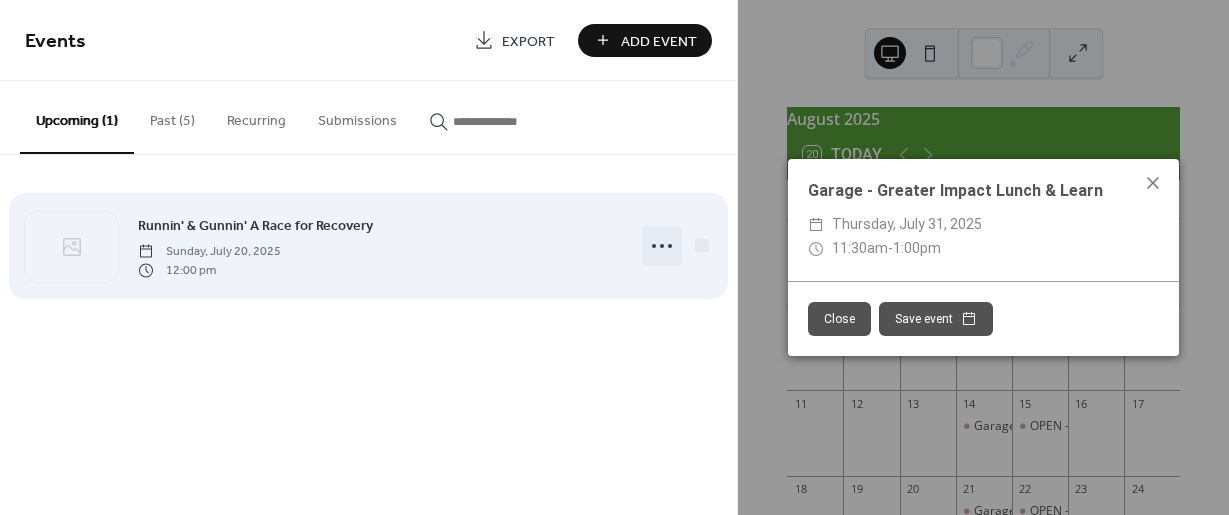 click 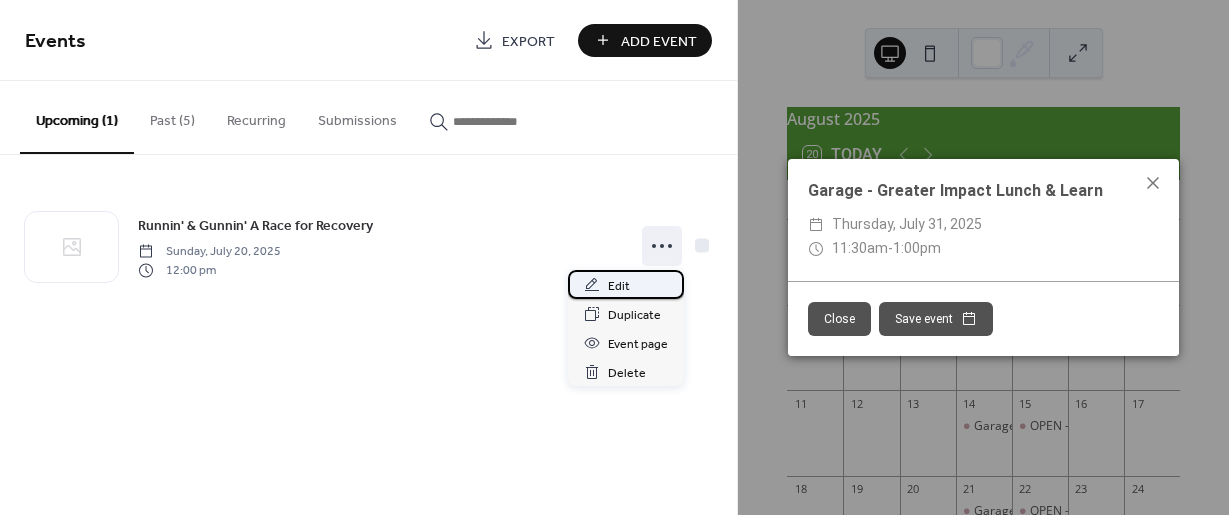 click on "Edit" at bounding box center (626, 284) 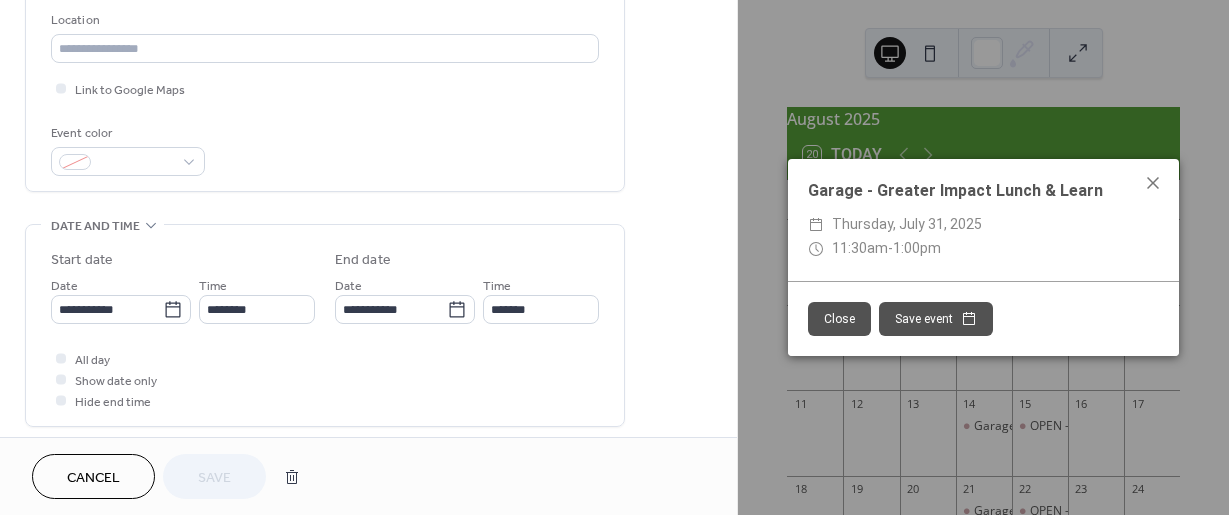 scroll, scrollTop: 435, scrollLeft: 0, axis: vertical 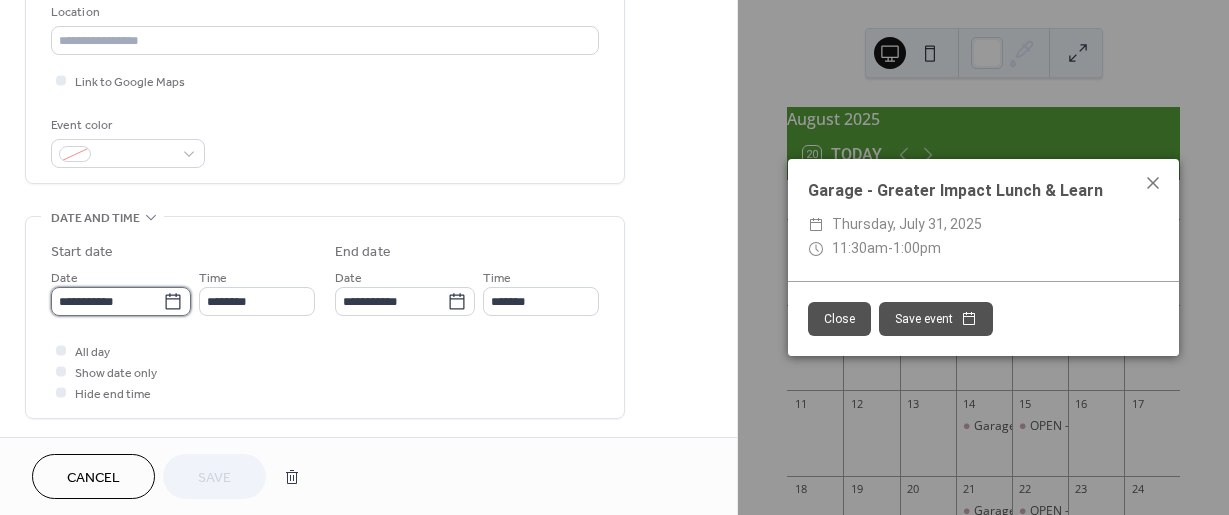 click on "**********" at bounding box center [107, 301] 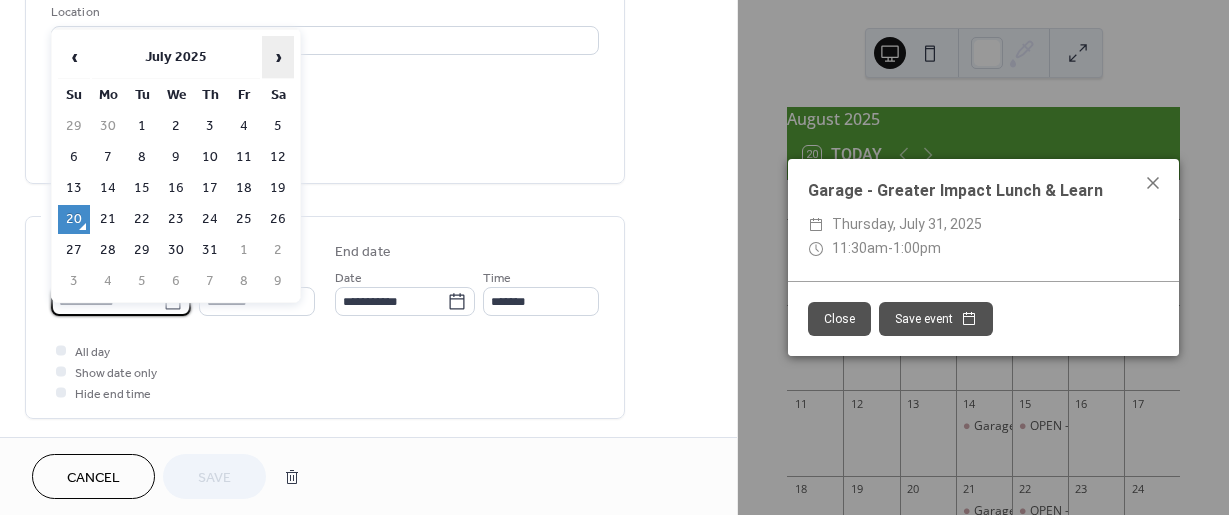click on "›" at bounding box center [278, 57] 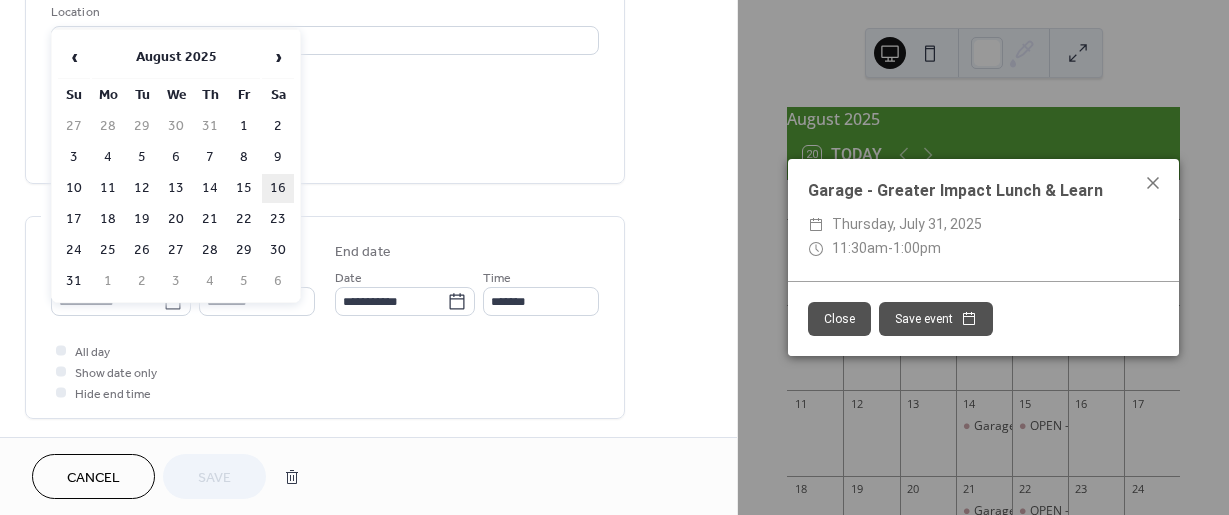 click on "16" at bounding box center [278, 188] 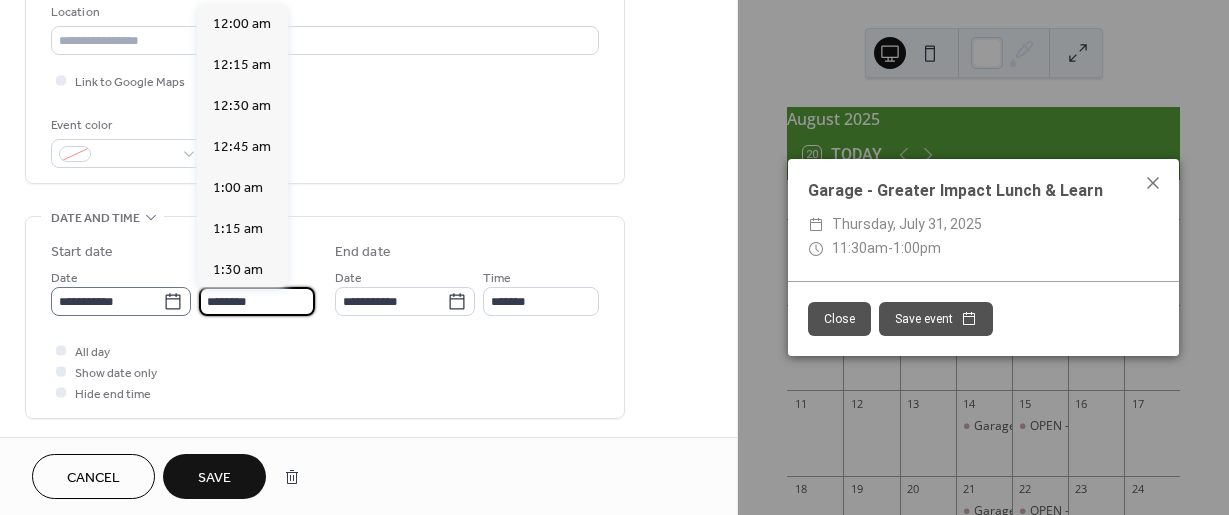 scroll, scrollTop: 1968, scrollLeft: 0, axis: vertical 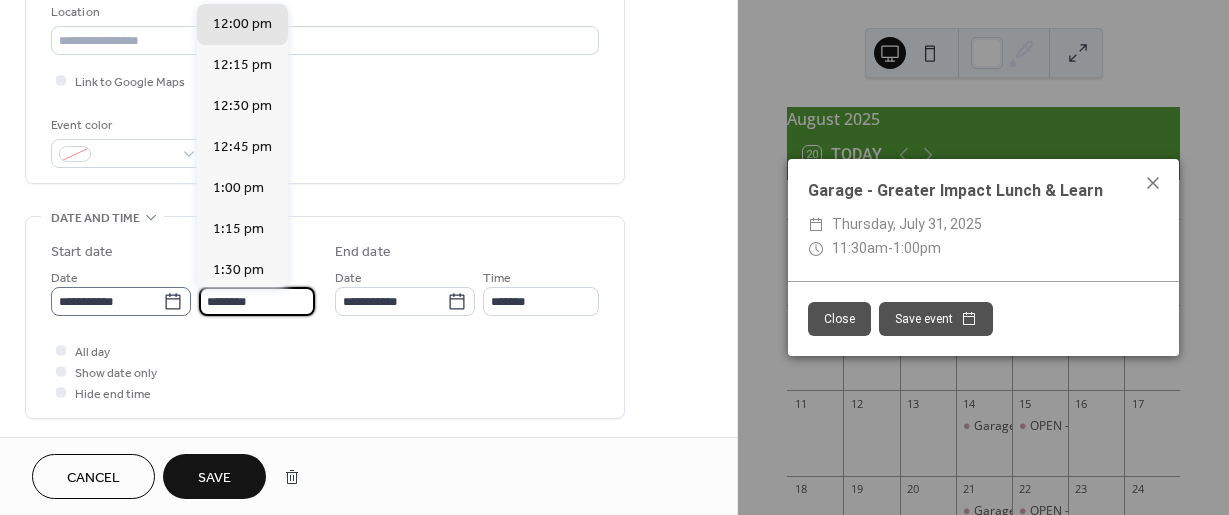 drag, startPoint x: 283, startPoint y: 301, endPoint x: 150, endPoint y: 289, distance: 133.54025 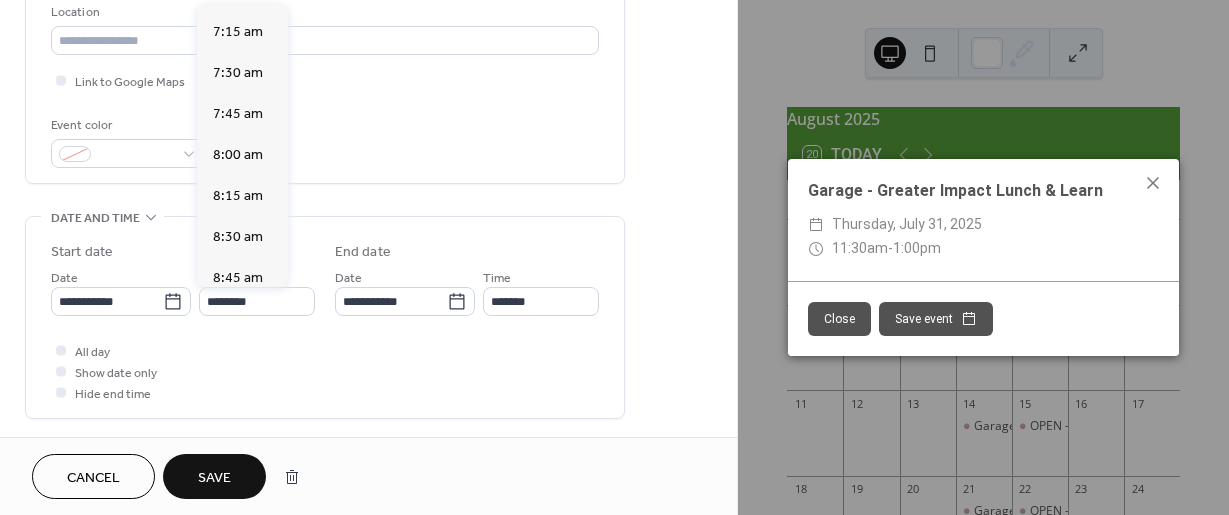 scroll, scrollTop: 1195, scrollLeft: 0, axis: vertical 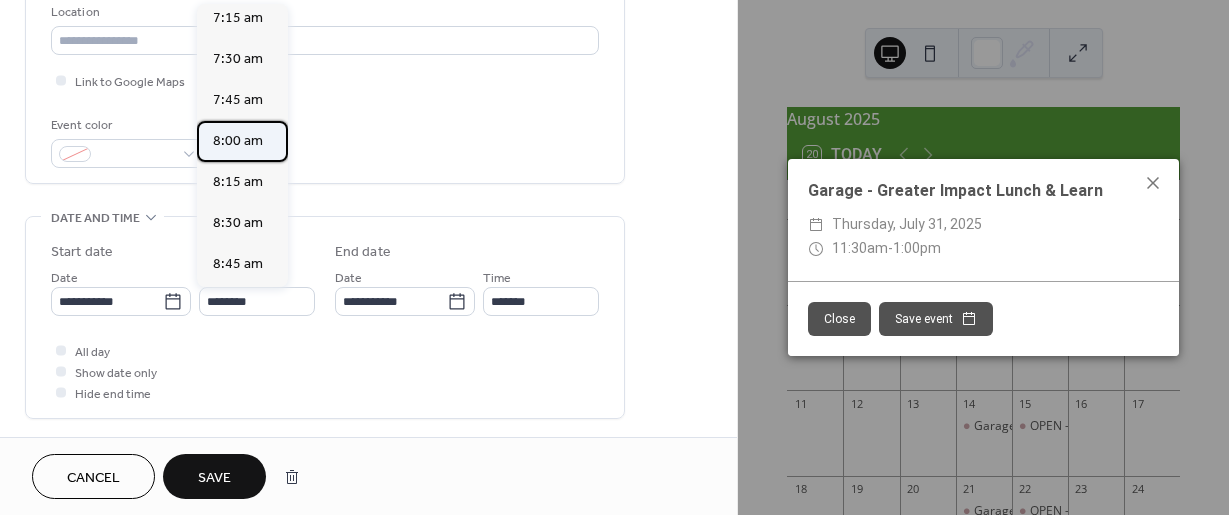 click on "8:00 am" at bounding box center [238, 141] 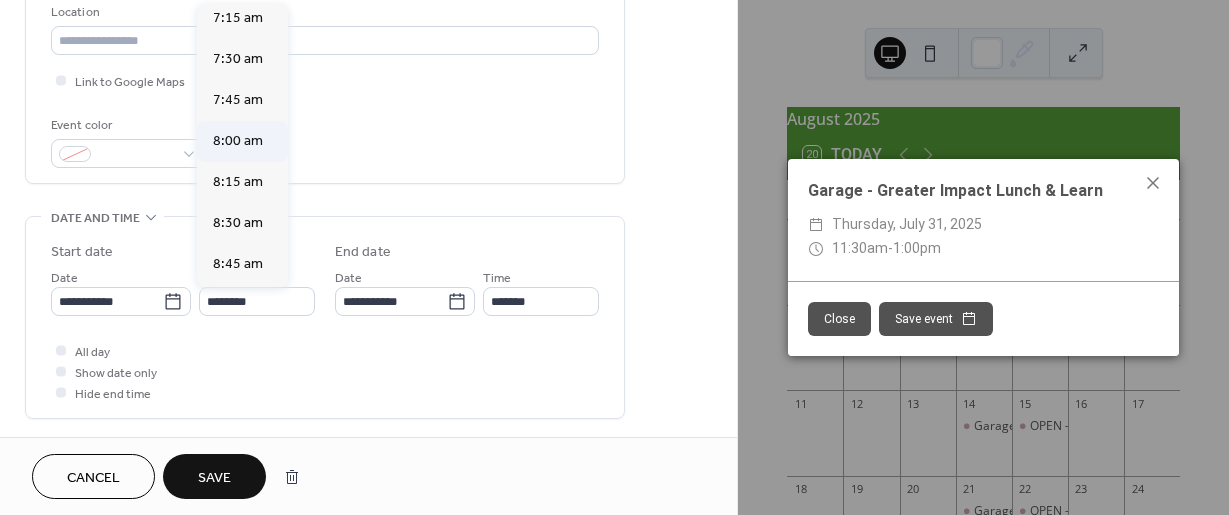 type on "*******" 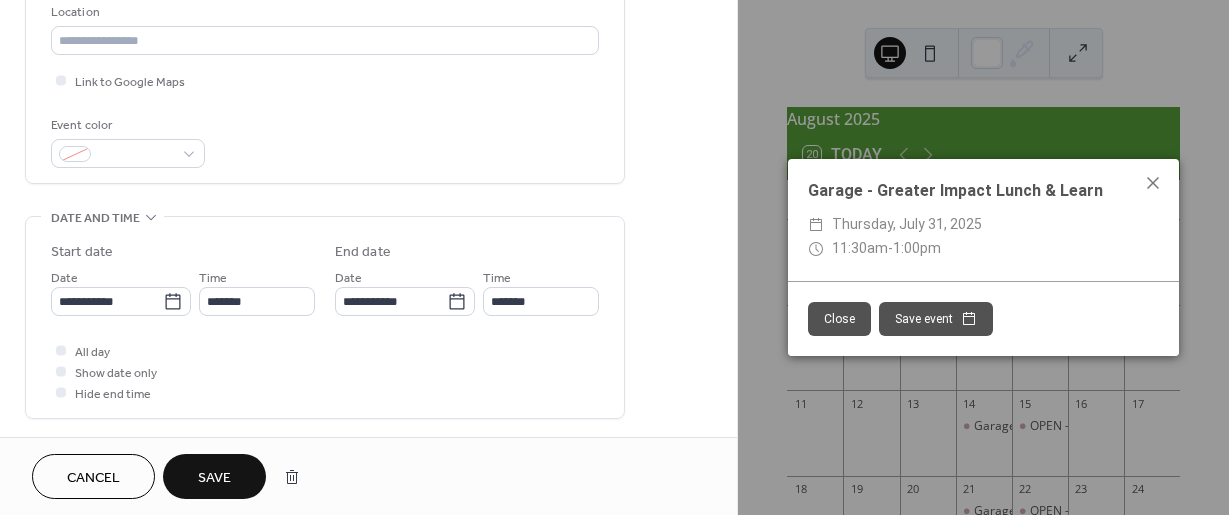 click on "Save" at bounding box center [214, 476] 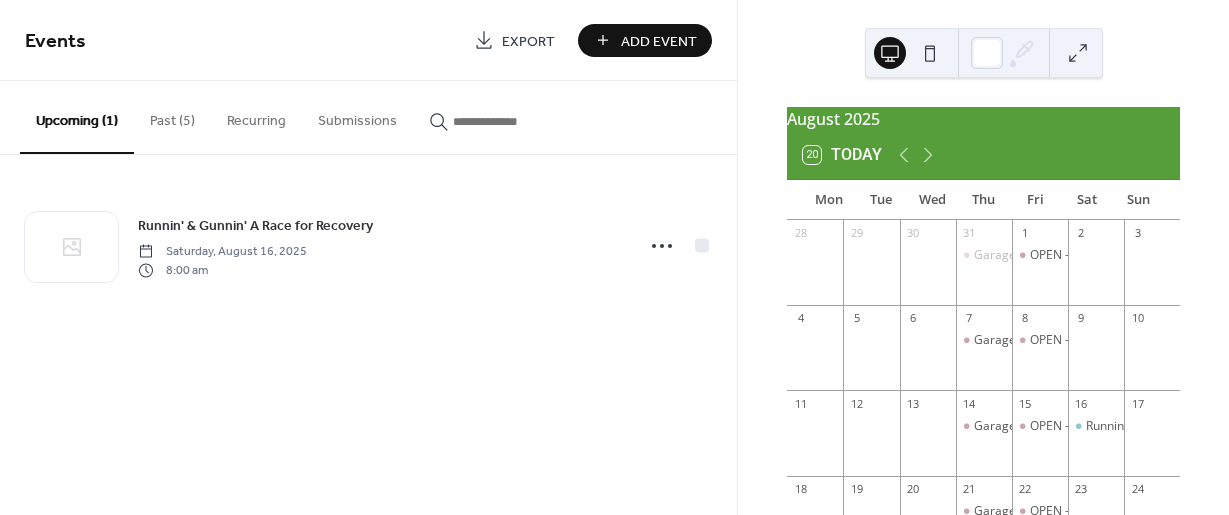 click on "Upcoming (1)" at bounding box center [77, 117] 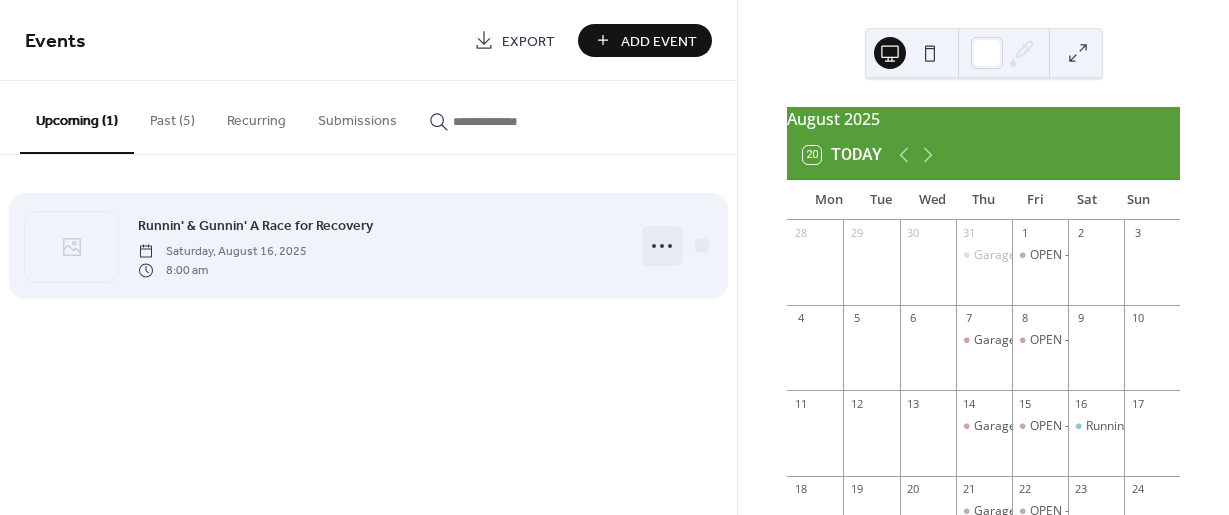 click 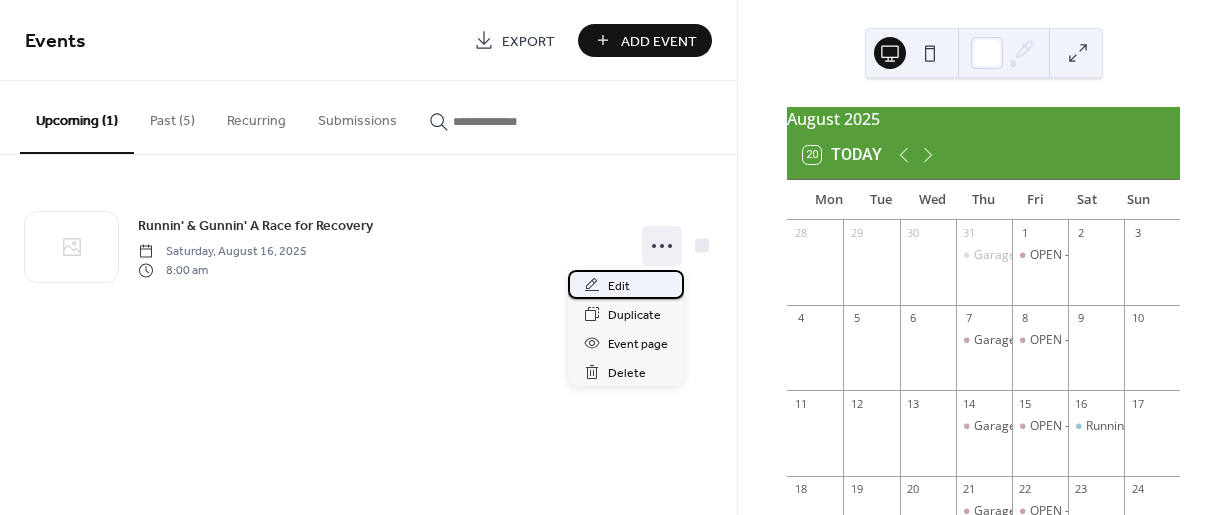 click on "Edit" at bounding box center [626, 284] 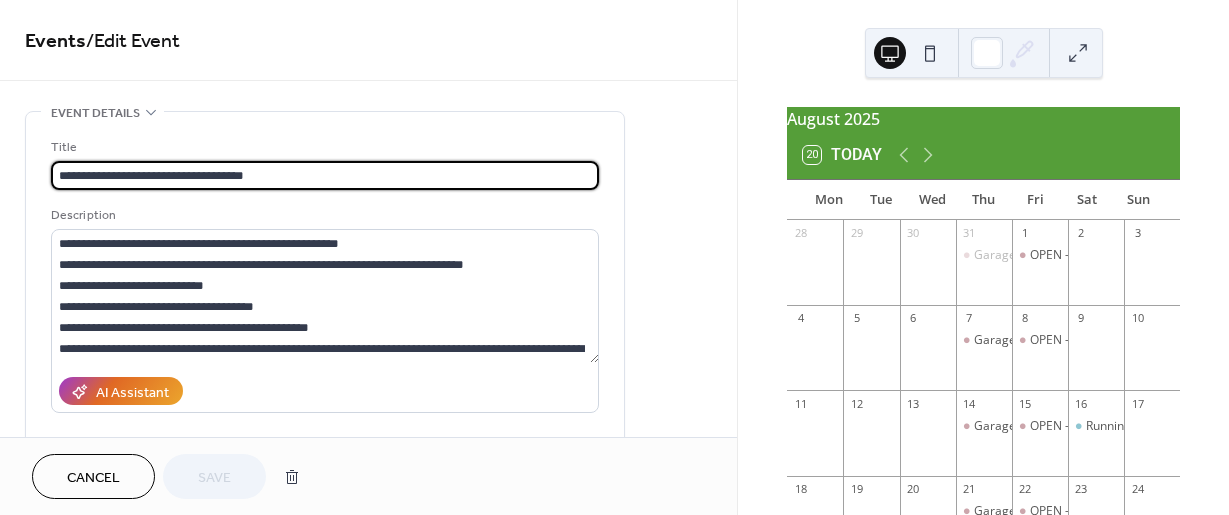 click on "**********" at bounding box center [368, 720] 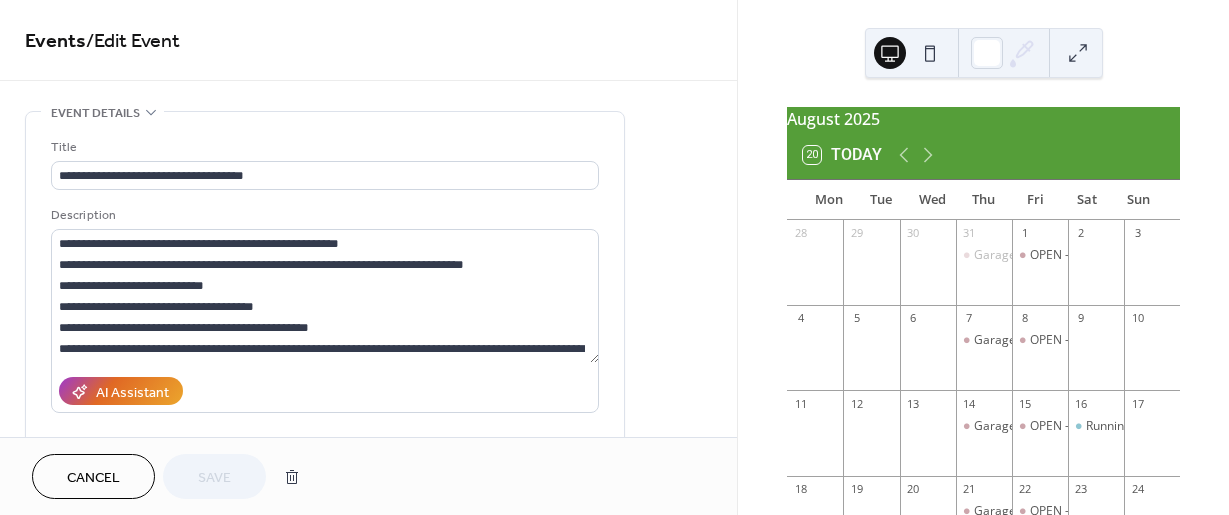 drag, startPoint x: 729, startPoint y: 99, endPoint x: 735, endPoint y: 146, distance: 47.38143 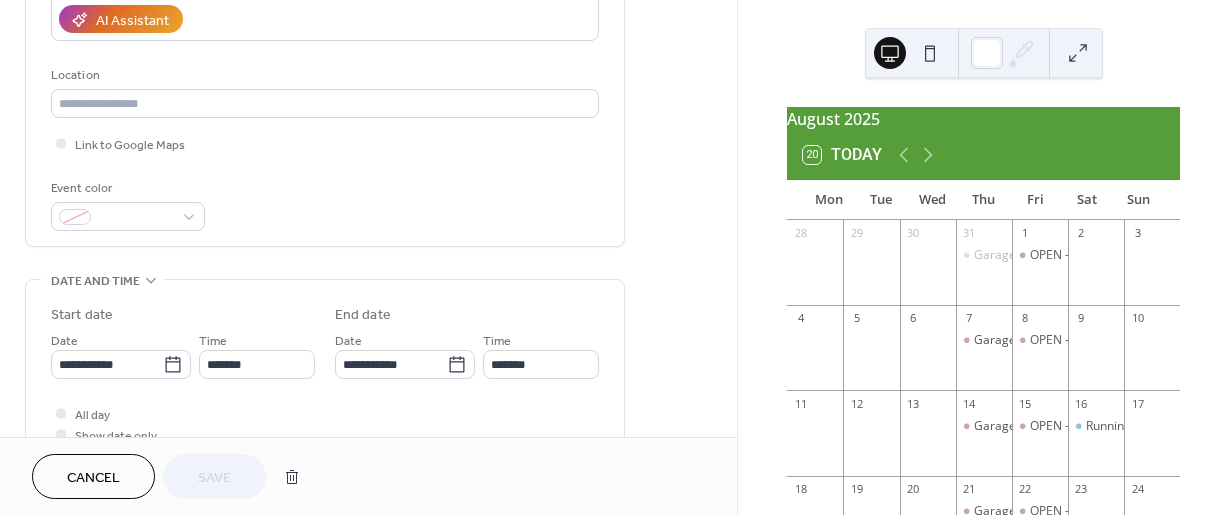 scroll, scrollTop: 384, scrollLeft: 0, axis: vertical 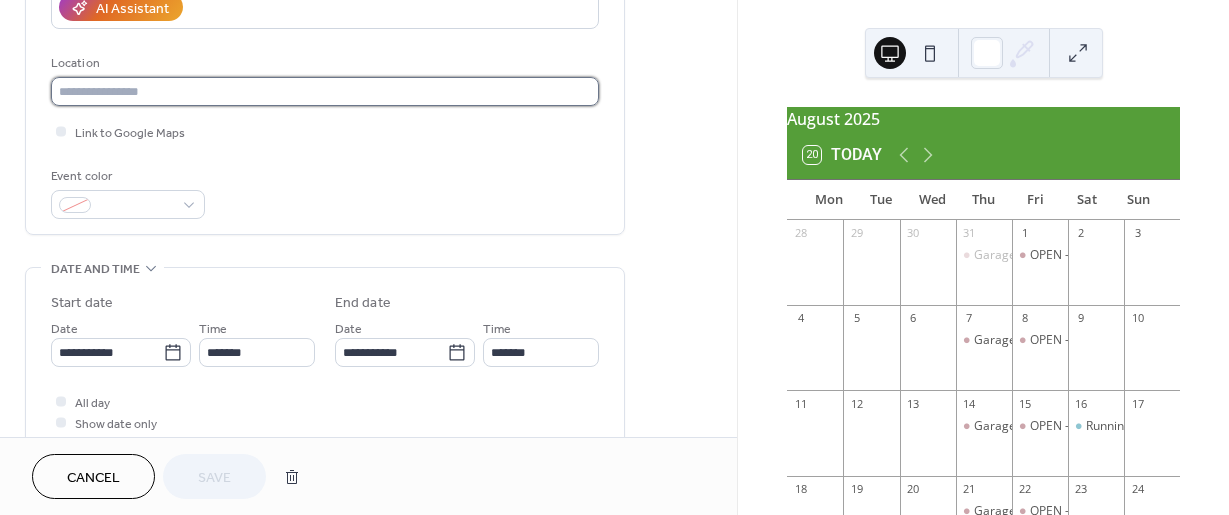 click at bounding box center (325, 91) 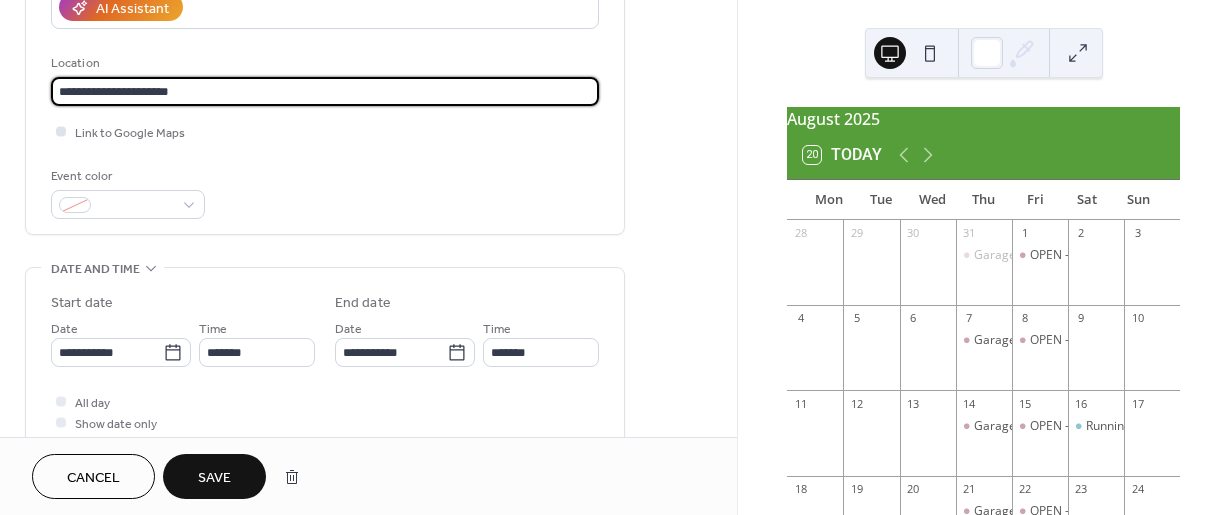 type on "**********" 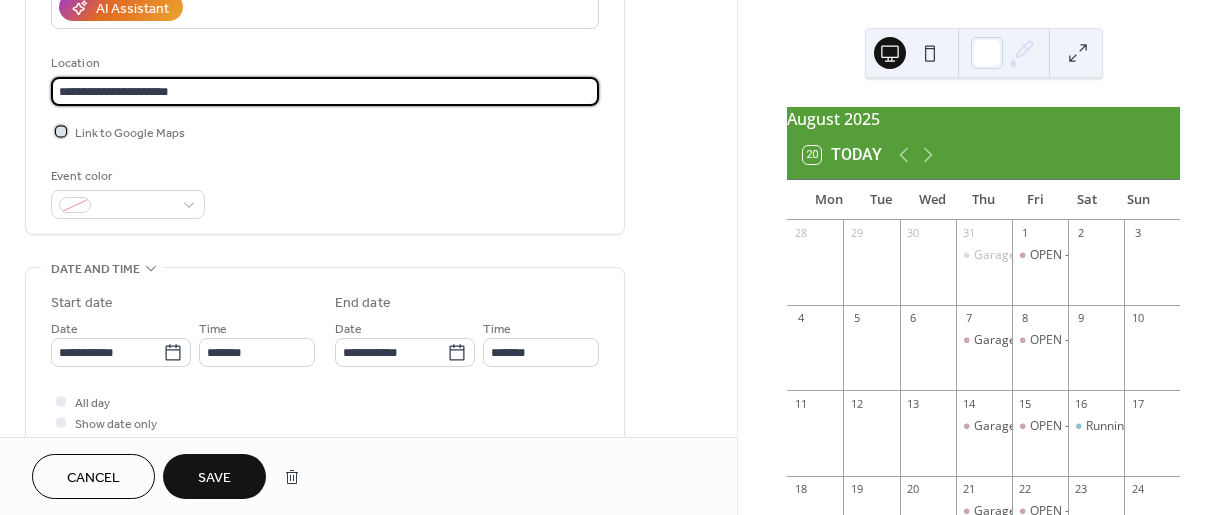 click on "Link to Google Maps" at bounding box center (130, 133) 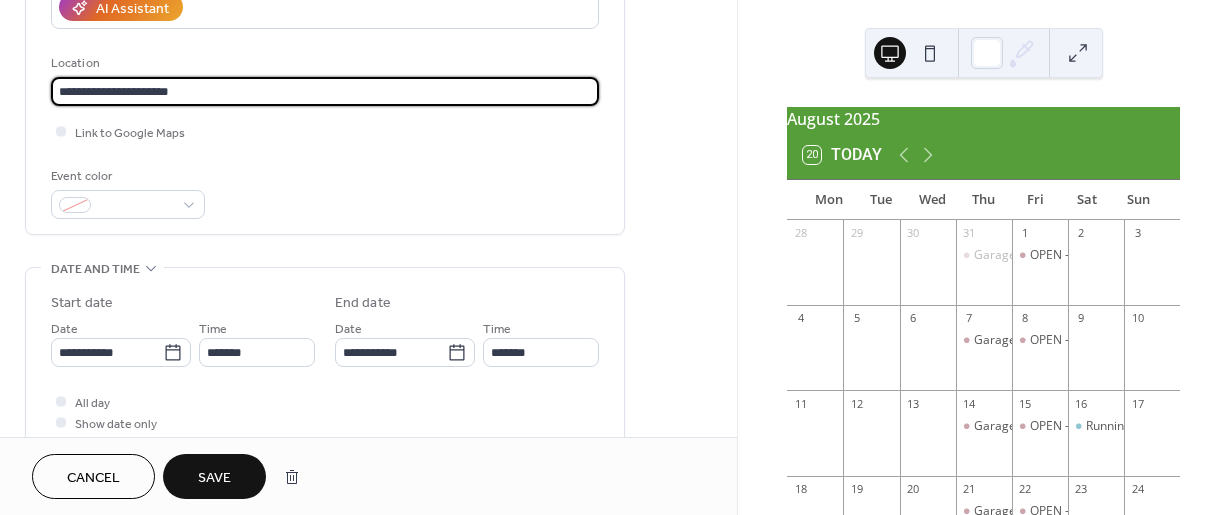 click on "**********" at bounding box center (325, 91) 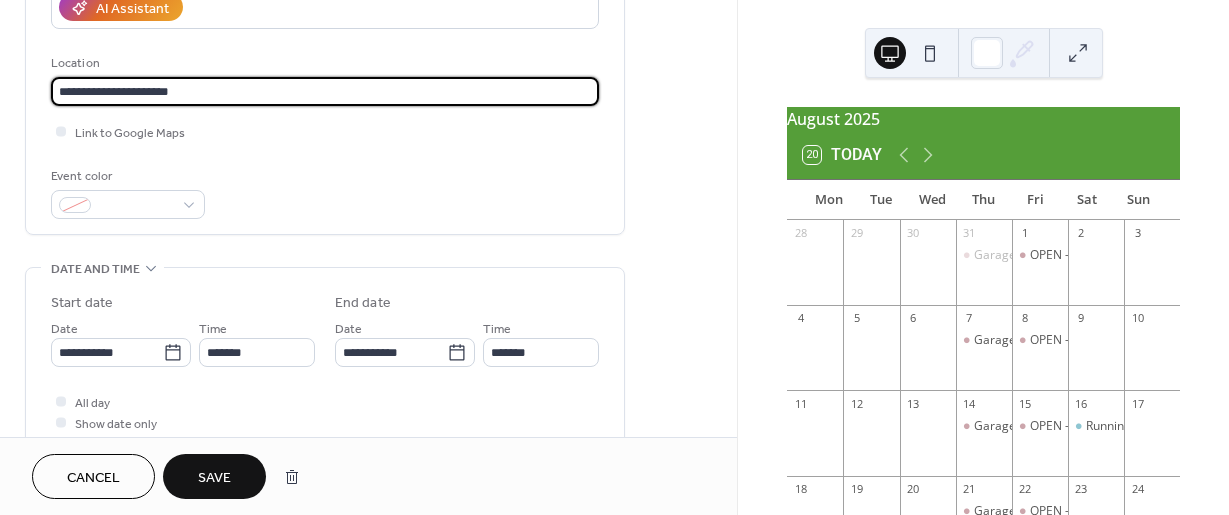 click on "Save" at bounding box center (214, 476) 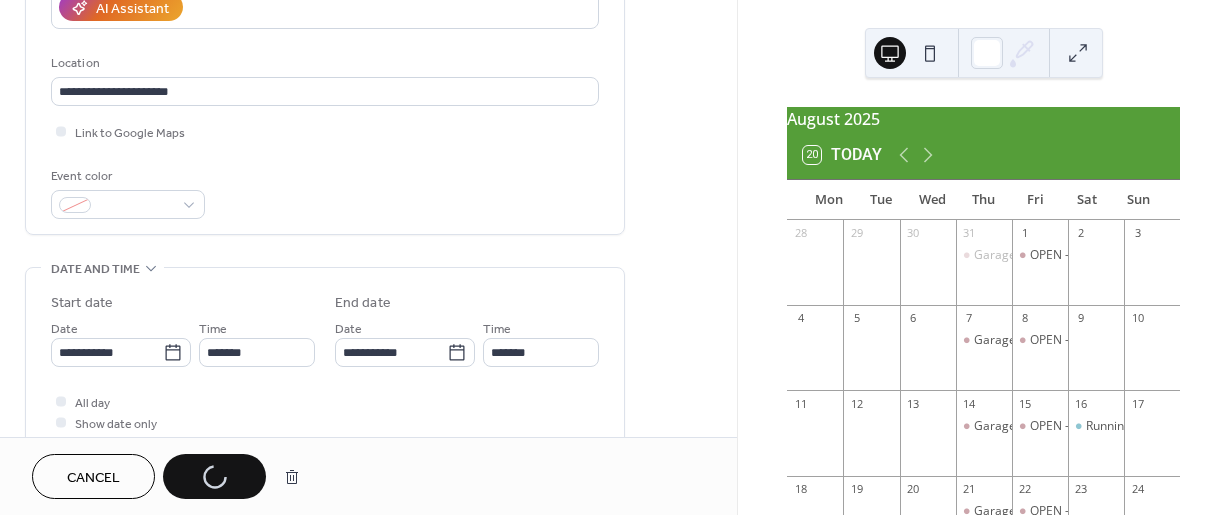 type 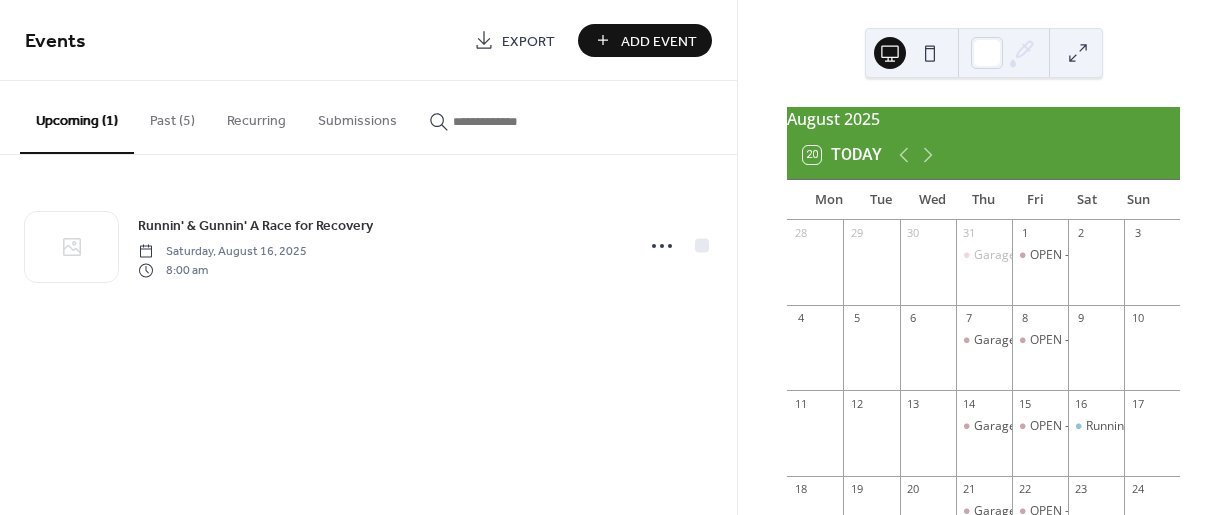 click on "Past (5)" at bounding box center [172, 116] 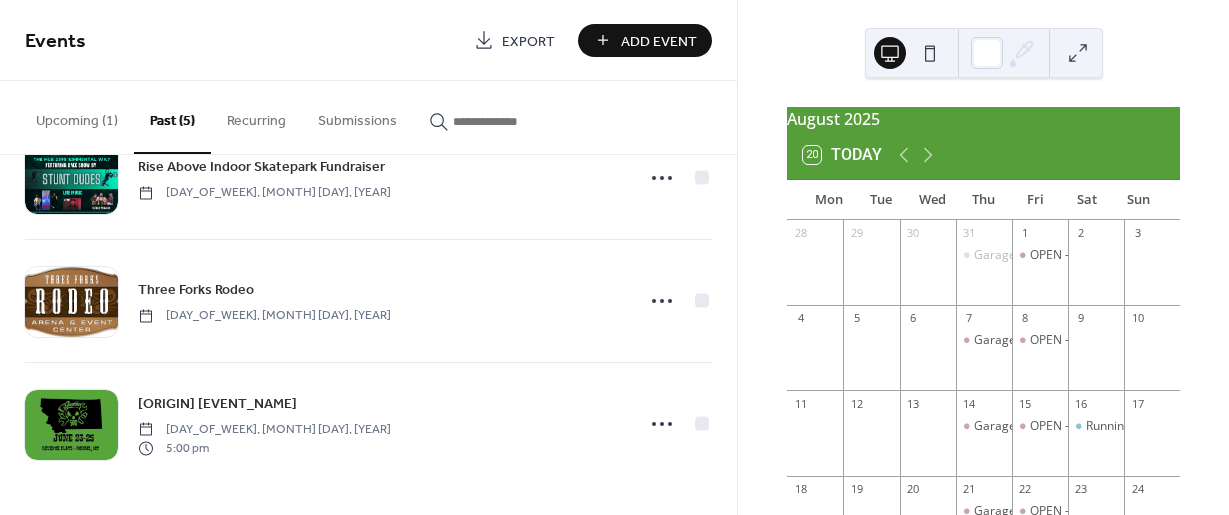 scroll, scrollTop: 0, scrollLeft: 0, axis: both 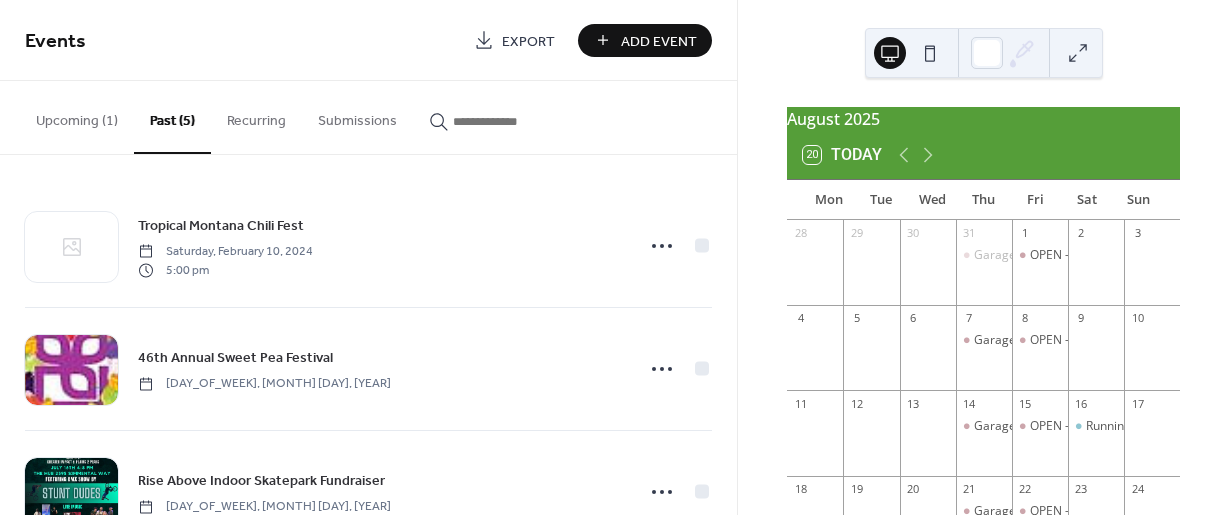 click on "Recurring" at bounding box center (256, 116) 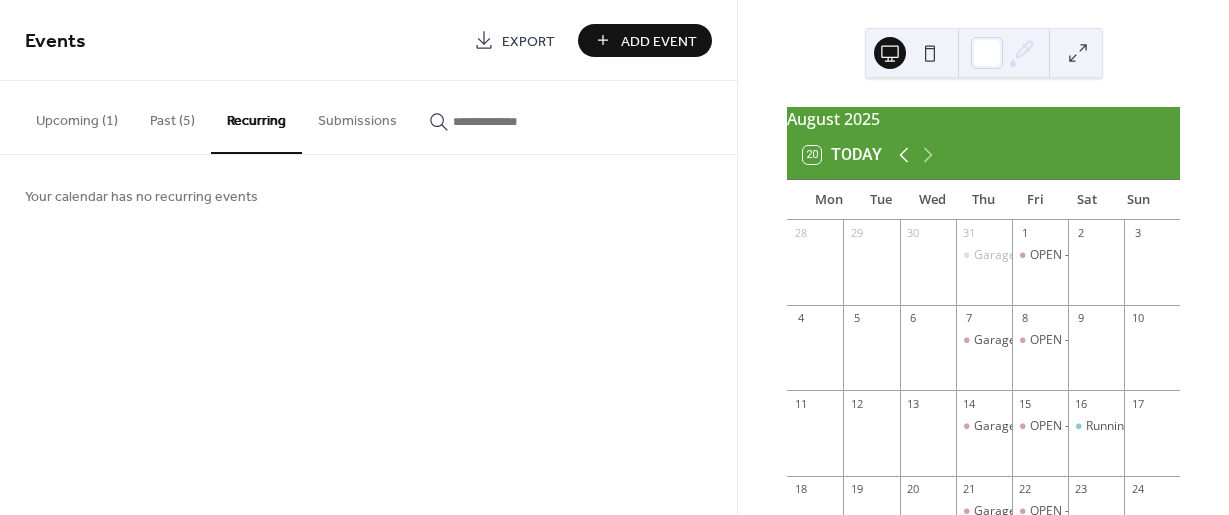 click 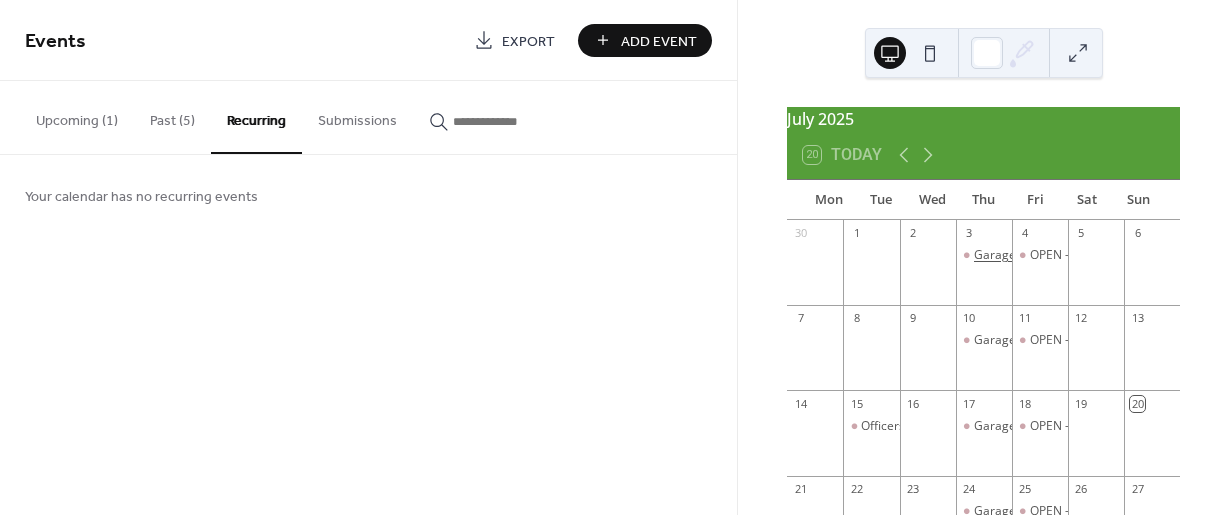 click on "Garage - Greater Impact Lunch & Learn" at bounding box center [1084, 255] 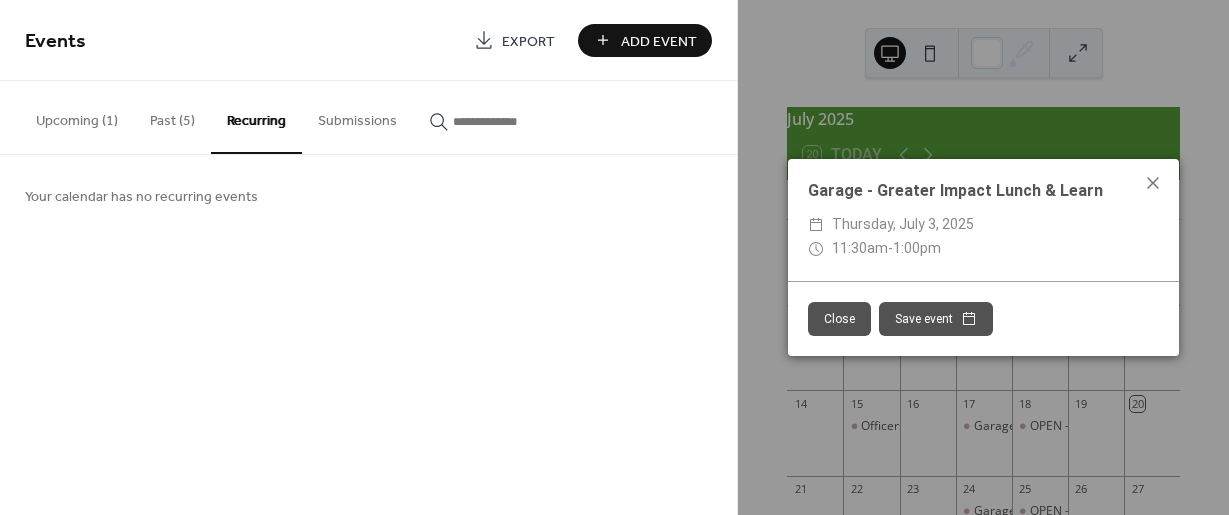 click on "Events Export Add Event Upcoming (1) Past (5) Recurring Submissions [EVENT_NAME] [DAY_OF_WEEK], [MONTH] [DAY], [YEAR] [TIME] [EVENT_NAME] [DAY_OF_WEEK], [MONTH] [DAY], [YEAR] [TIME] [EVENT_NAME] [DAY_OF_WEEK], [MONTH] [DAY], [YEAR] [EVENT_NAME] [DAY_OF_WEEK], [MONTH] [DAY], [YEAR] [EVENT_NAME] [DAY_OF_WEEK], [MONTH] [DAY], [YEAR] [TIME] [EVENT_NAME] [DAY_OF_WEEK], [MONTH] [DAY], [YEAR] [TIME] Your calendar has no recurring events Cancel" at bounding box center (368, 257) 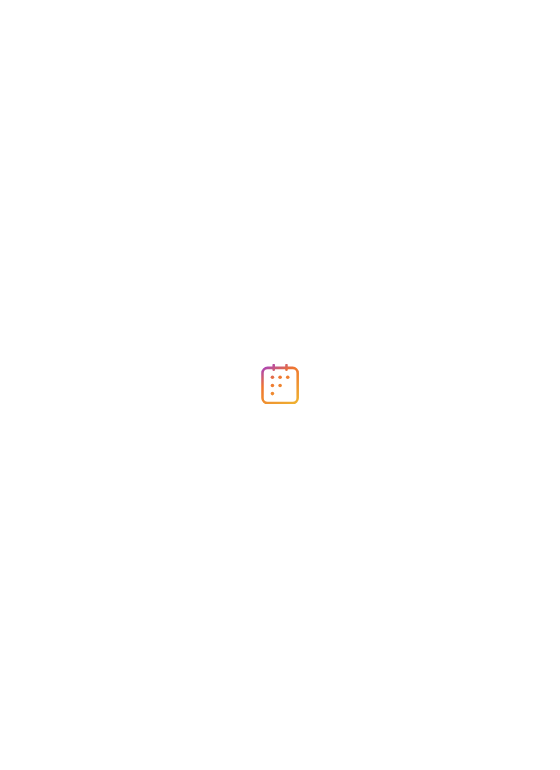 scroll, scrollTop: 0, scrollLeft: 0, axis: both 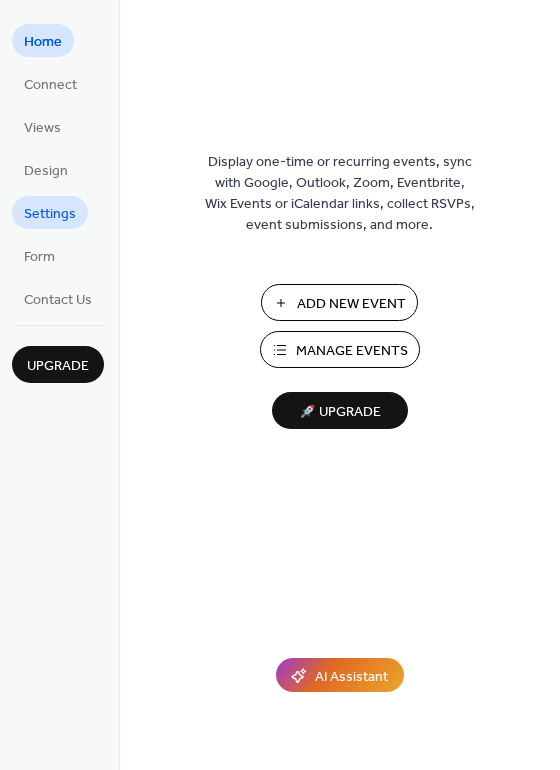click on "Settings" at bounding box center (50, 214) 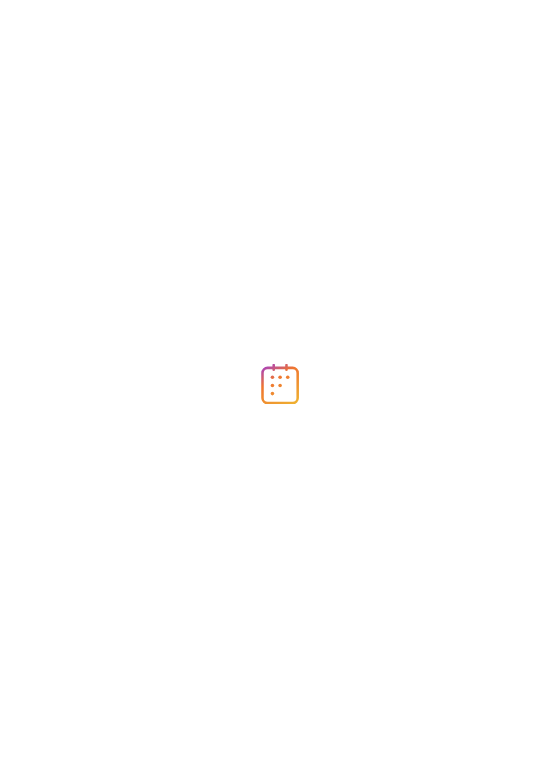 scroll, scrollTop: 0, scrollLeft: 0, axis: both 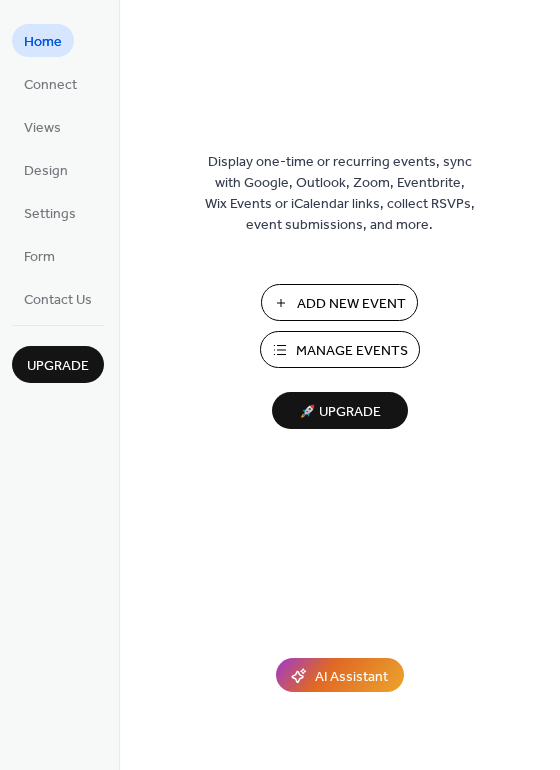 click on "Display one-time or recurring events, sync with Google, Outlook, Zoom, Eventbrite, Wix Events or iCalendar links, collect RSVPs, event submissions, and more. Add New Event Manage Events 🚀 Upgrade" at bounding box center [339, 417] 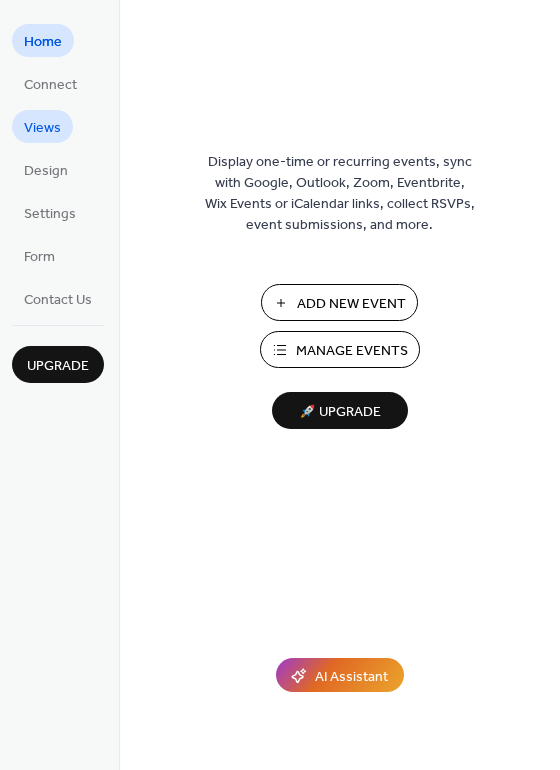 click on "Views" at bounding box center (42, 128) 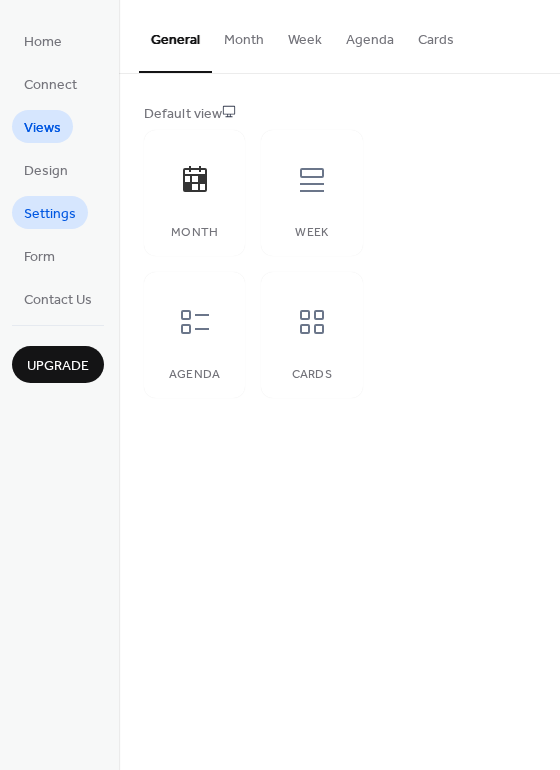 click on "Settings" at bounding box center (50, 214) 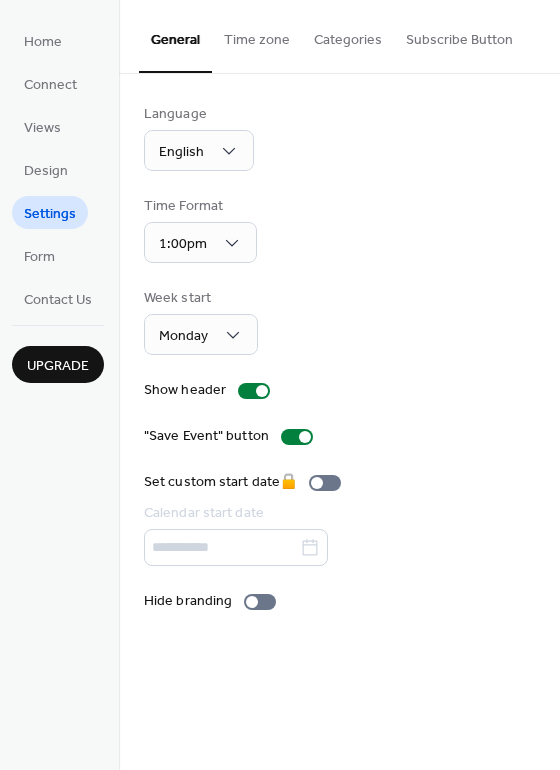 drag, startPoint x: 554, startPoint y: 498, endPoint x: 550, endPoint y: 553, distance: 55.145264 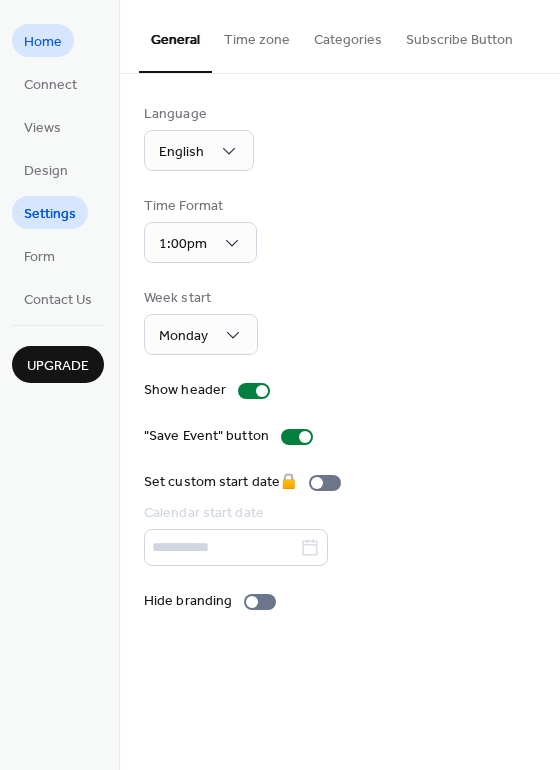 click on "Home" at bounding box center [43, 42] 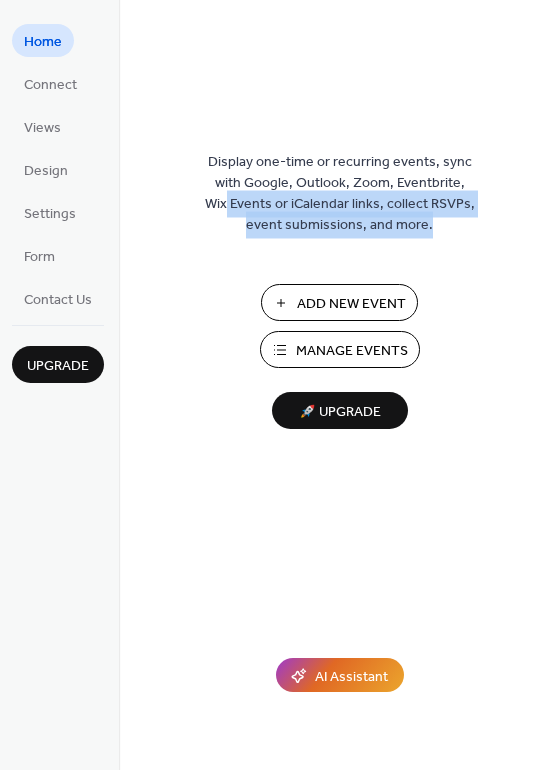 drag, startPoint x: 555, startPoint y: 174, endPoint x: 554, endPoint y: 225, distance: 51.009804 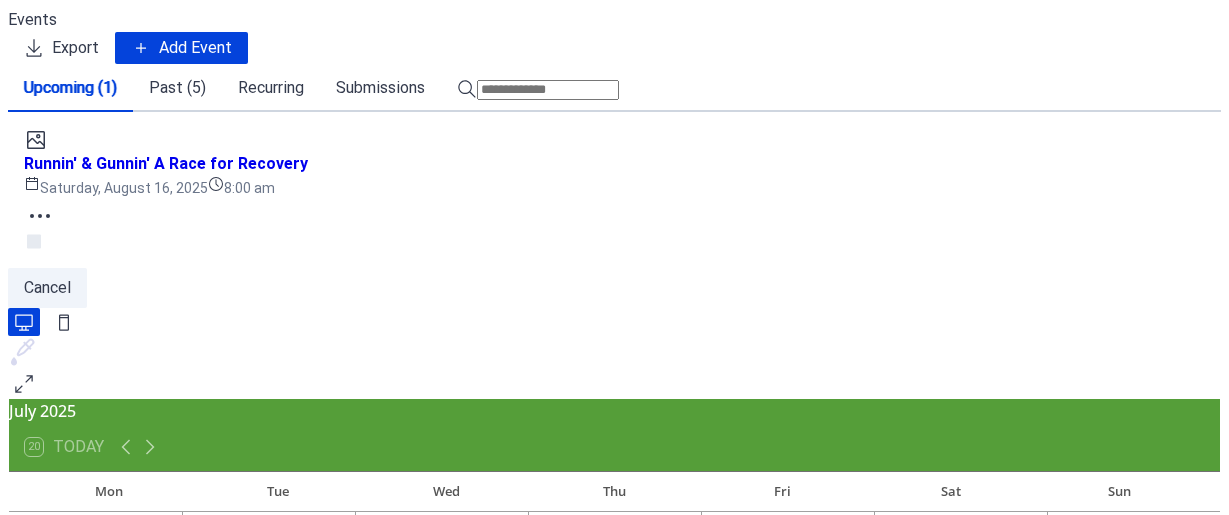 scroll, scrollTop: 0, scrollLeft: 0, axis: both 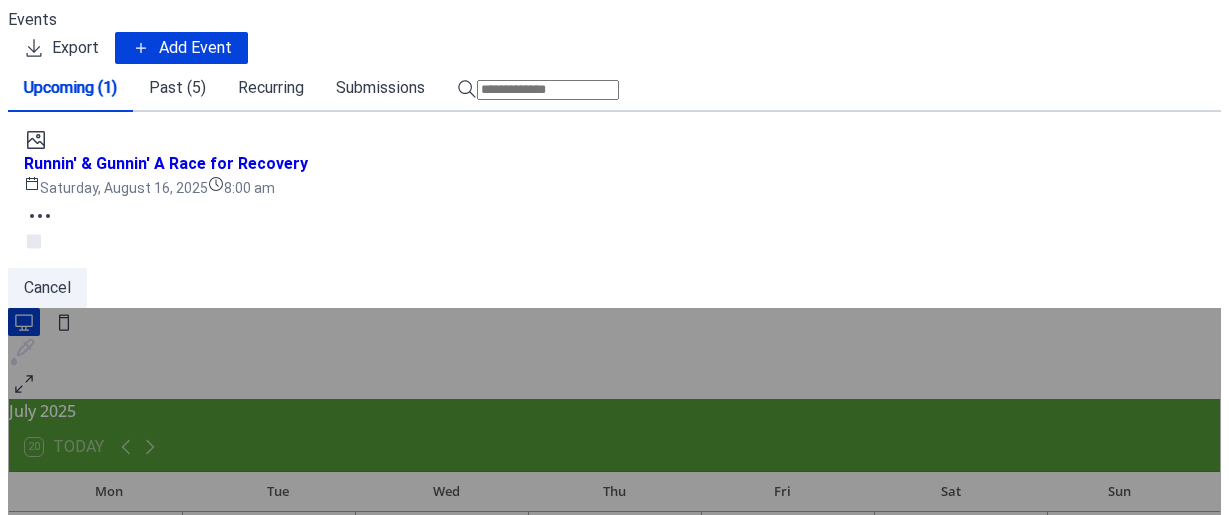 click on "11:30am" at bounding box center (358, 664) 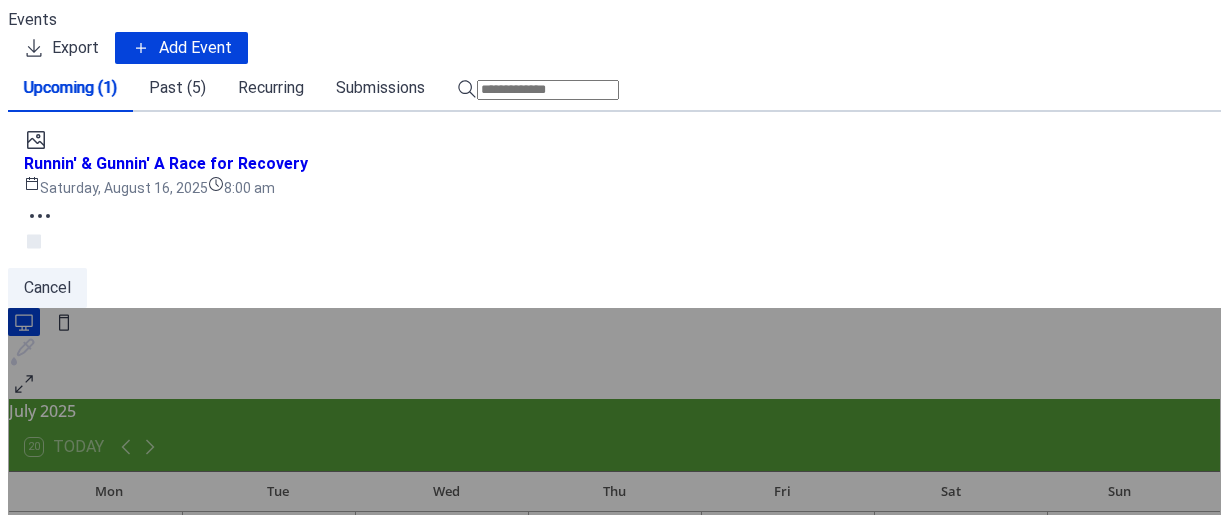 click on "Garage - Greater Impact Lunch & Learn" at bounding box center [615, 608] 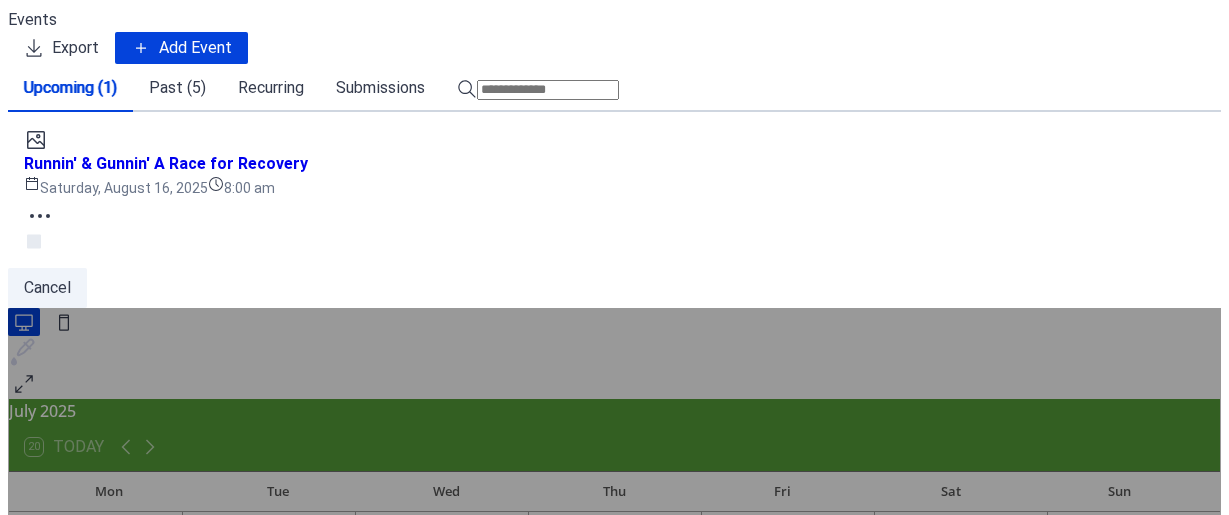 click 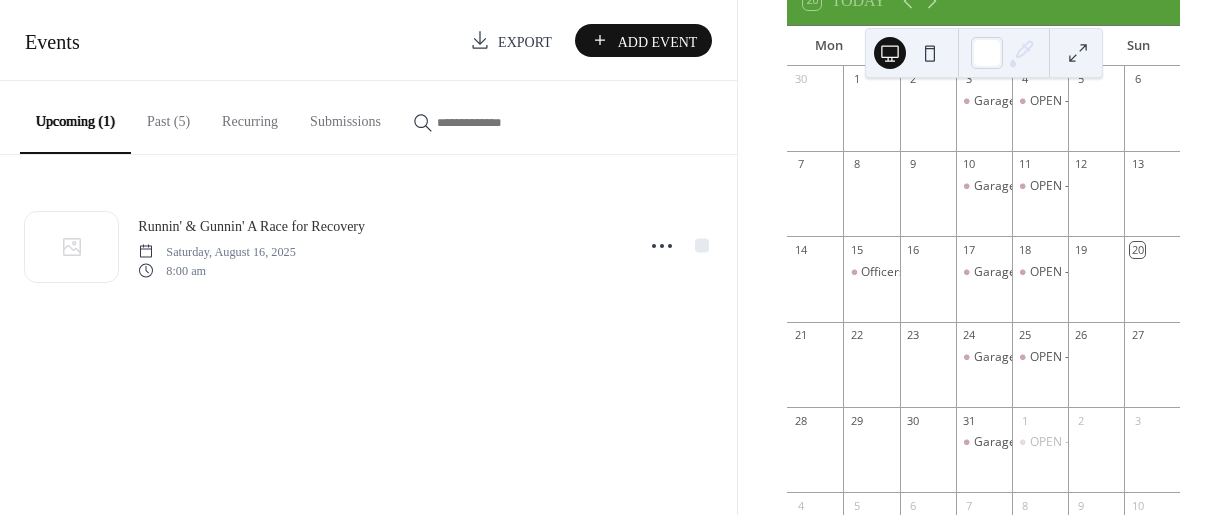 click on "Recurring" at bounding box center (250, 116) 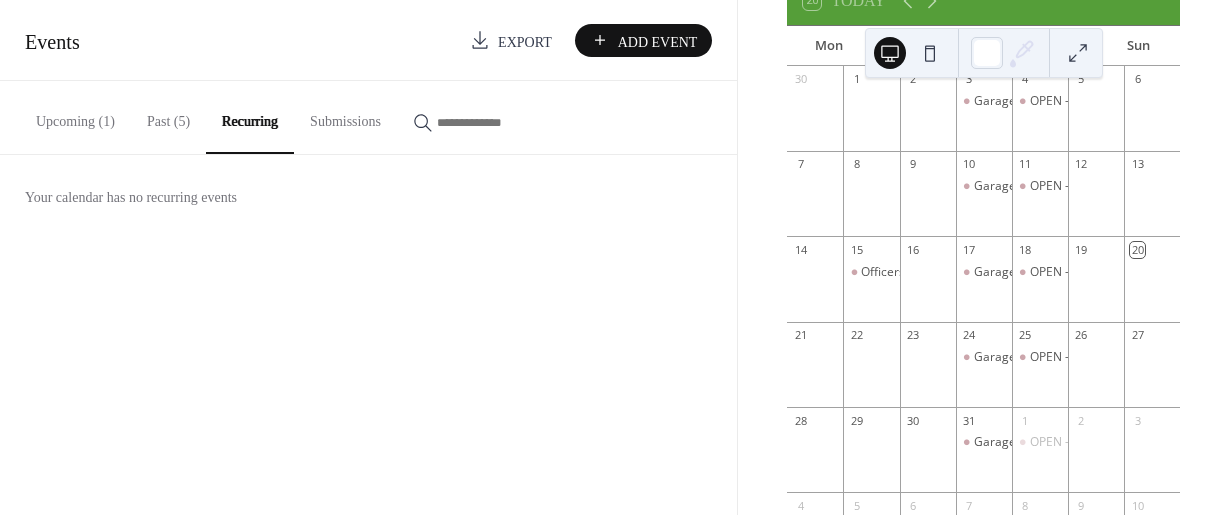 click on "Past (5)" at bounding box center (168, 116) 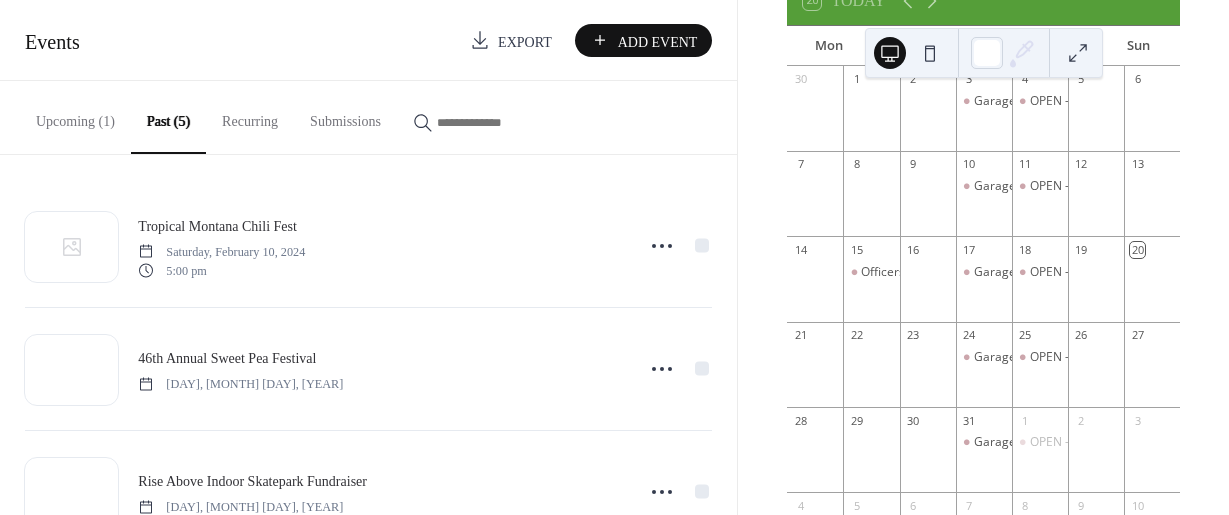 click on "Upcoming (1)" at bounding box center [75, 116] 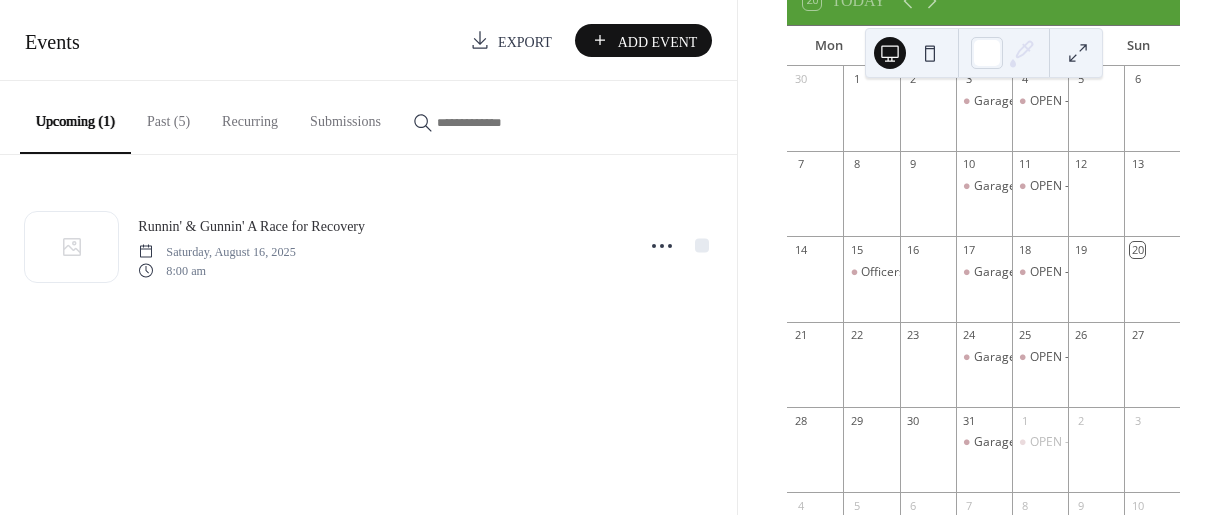 click on "Add Event" at bounding box center [658, 41] 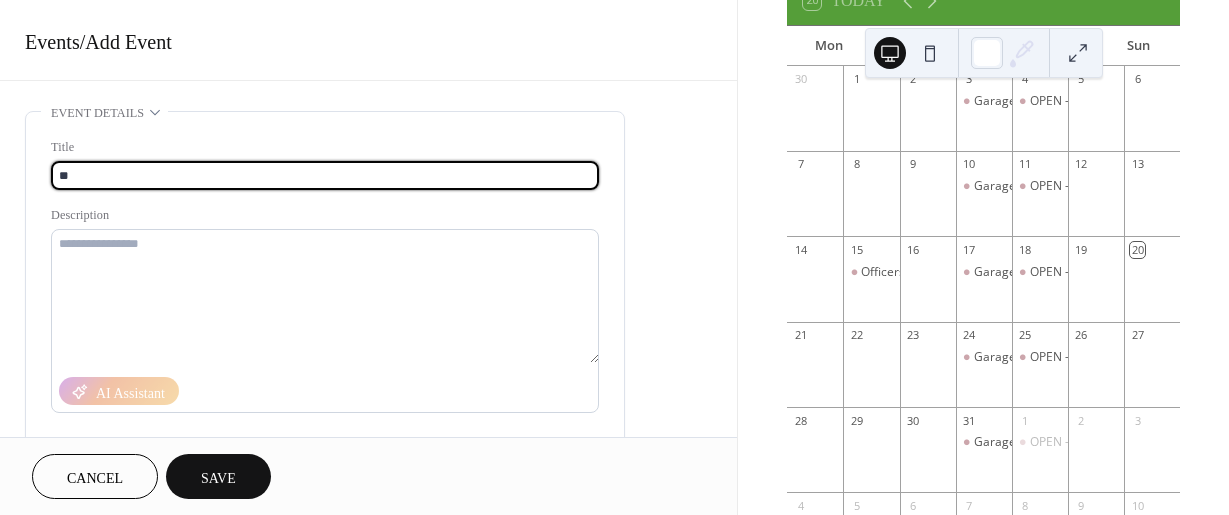 type on "*" 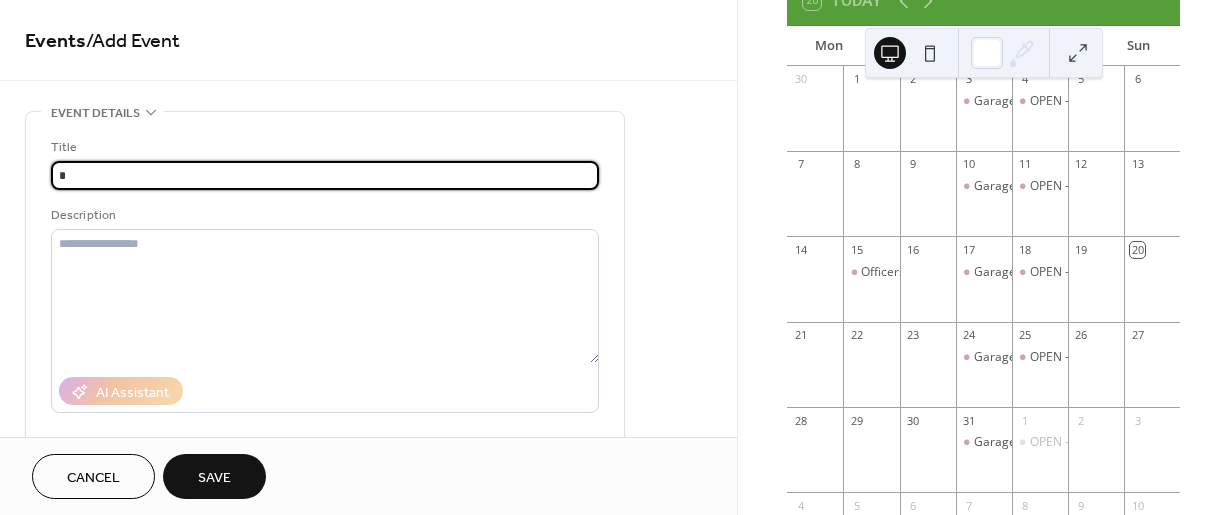 type 